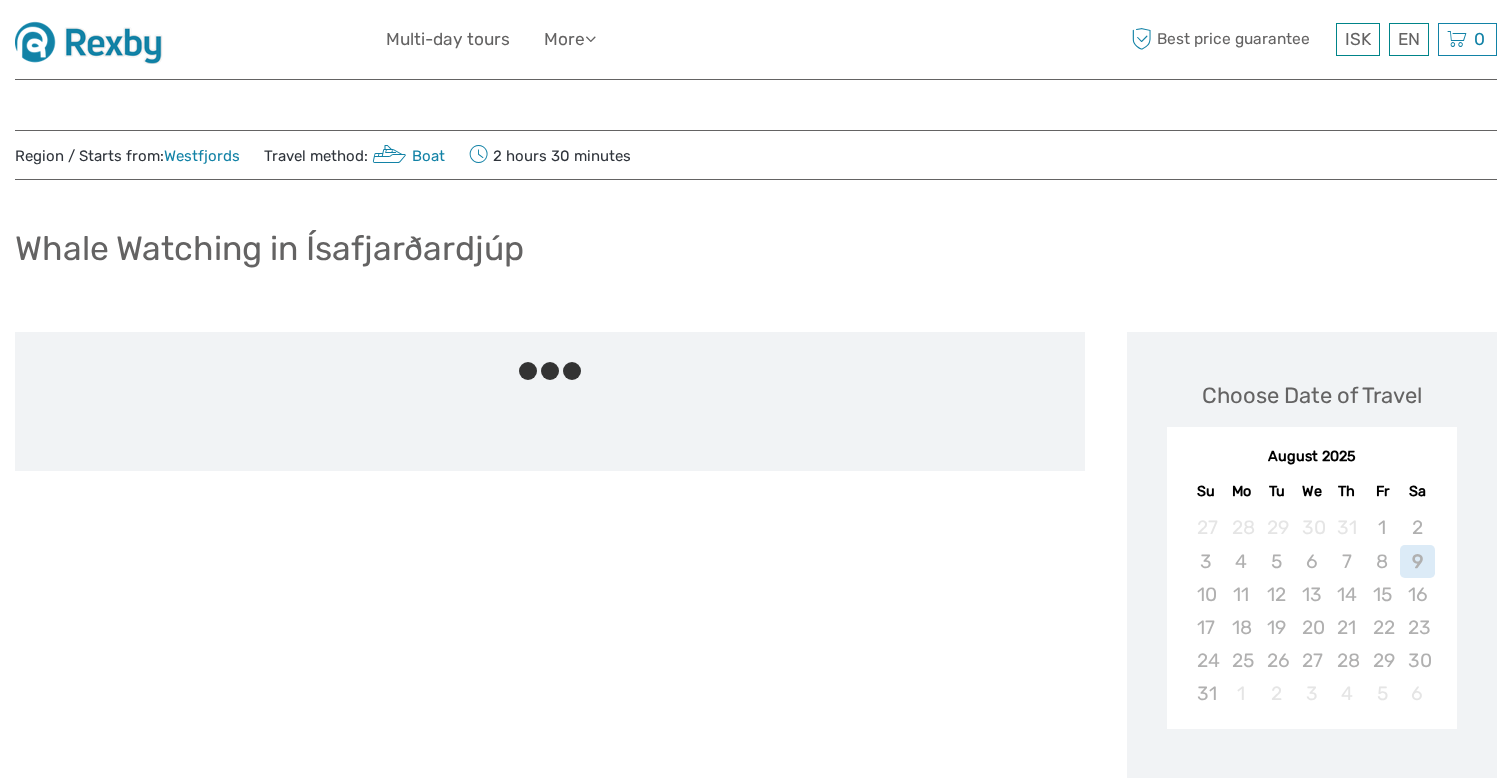 scroll, scrollTop: 0, scrollLeft: 0, axis: both 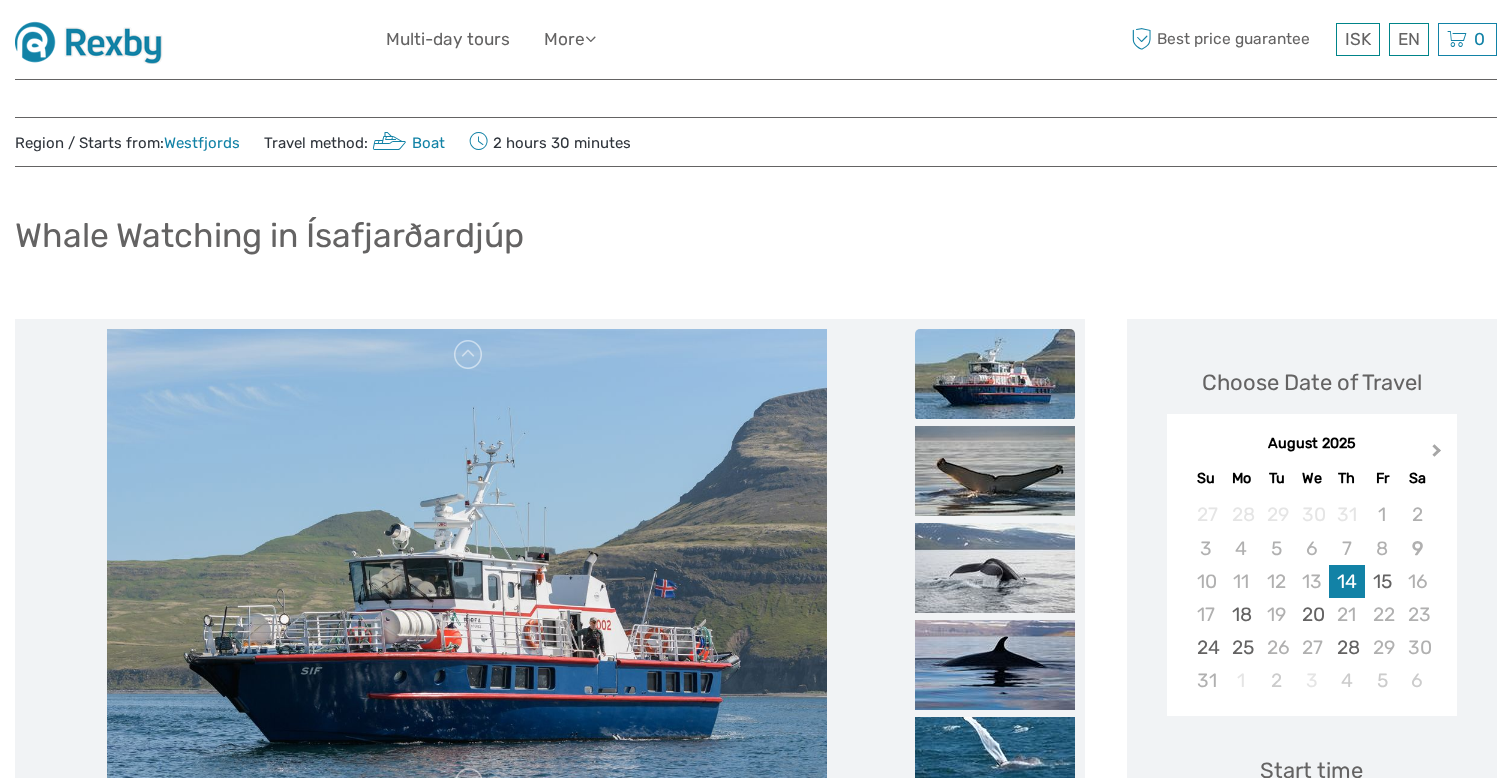 click on "Next Month" at bounding box center [1437, 454] 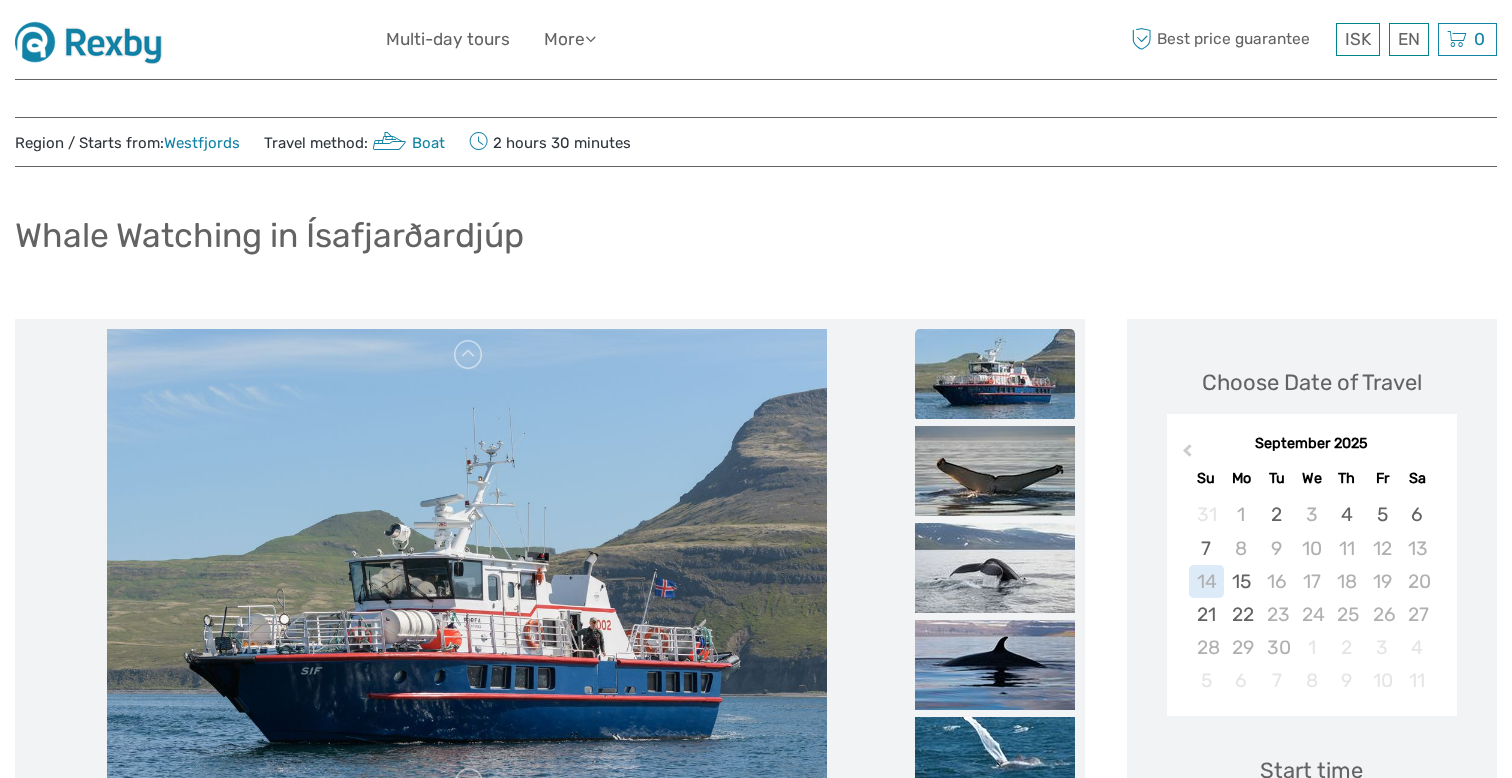 click on "September 2025" at bounding box center [1312, 444] 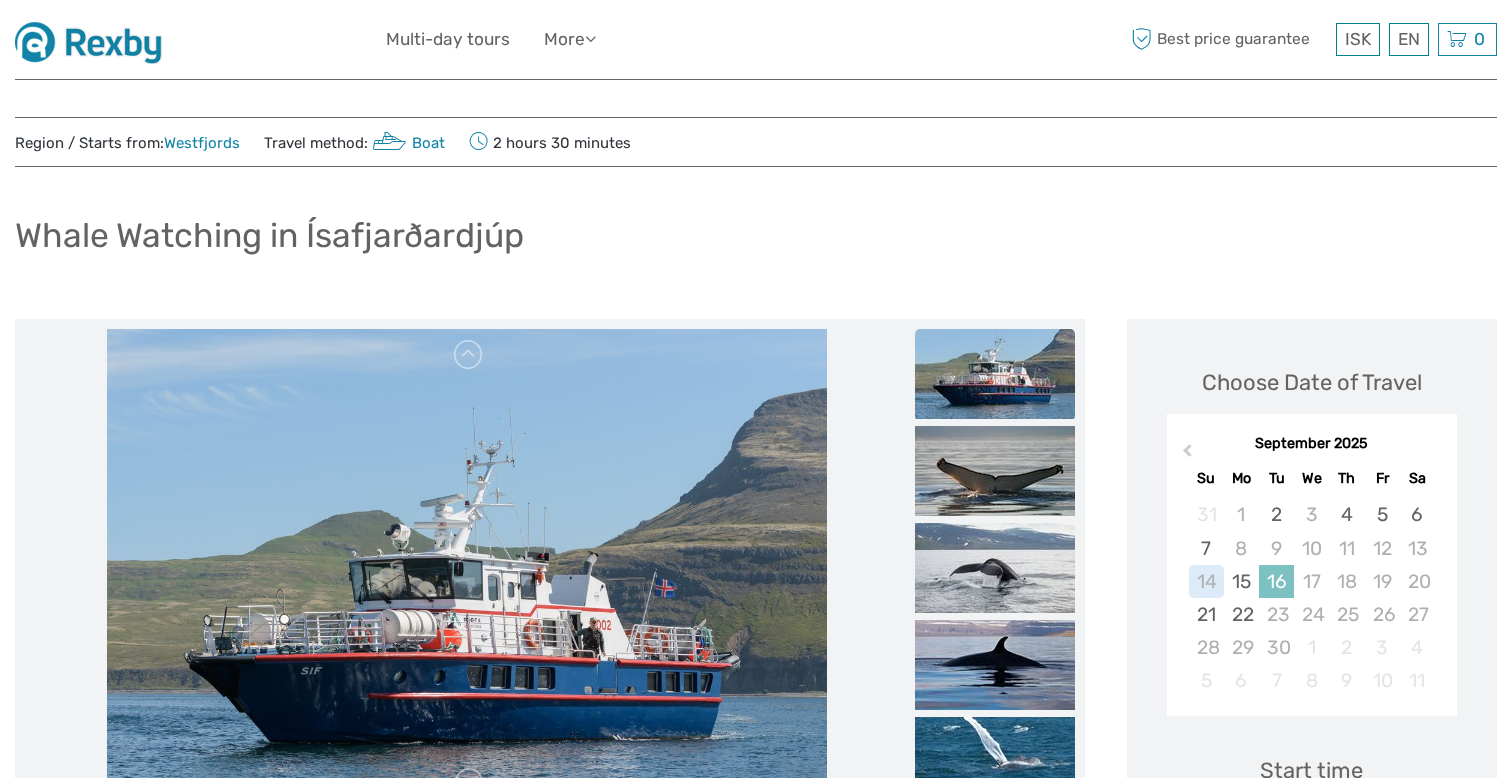 click on "16" at bounding box center (1276, 581) 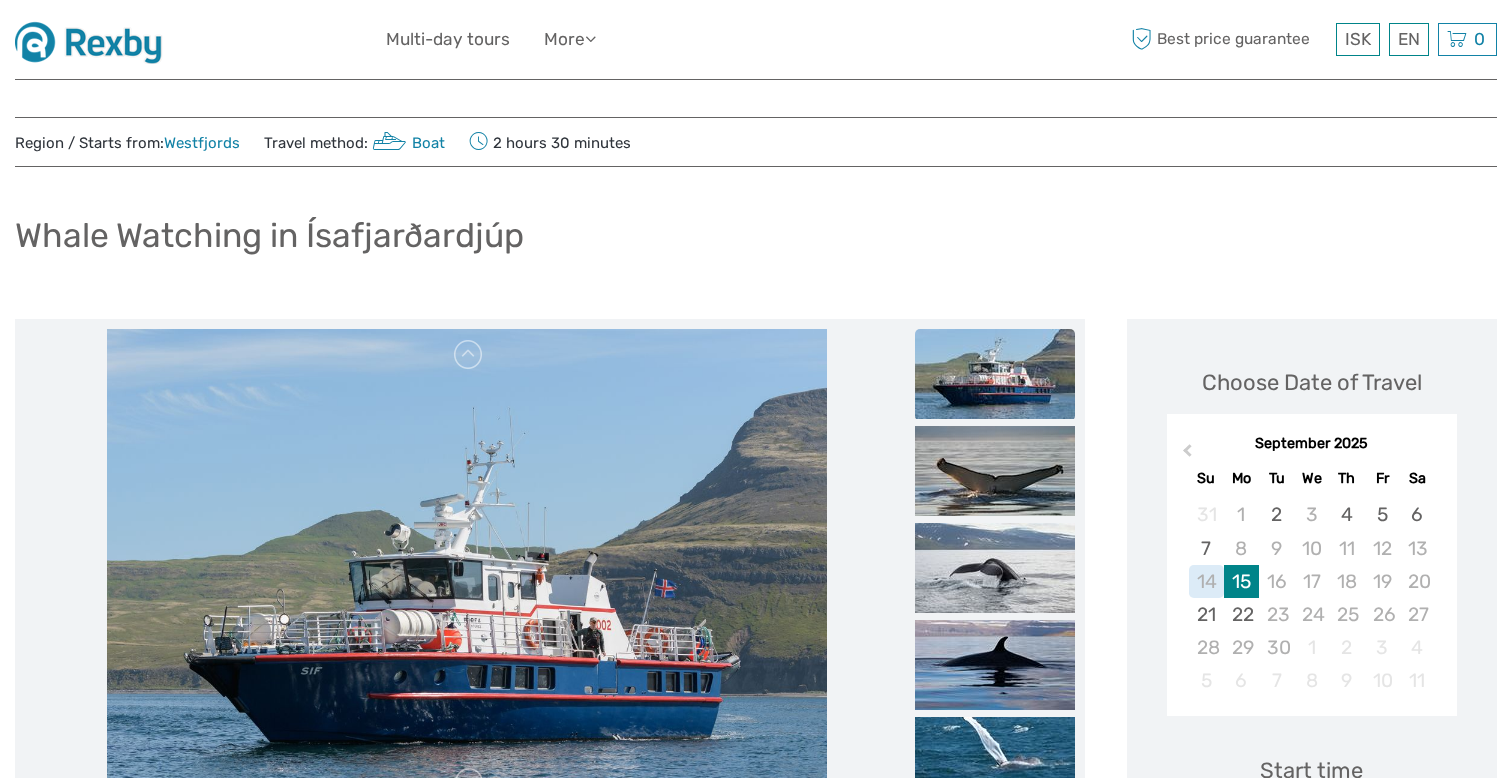 click on "15" at bounding box center [1241, 581] 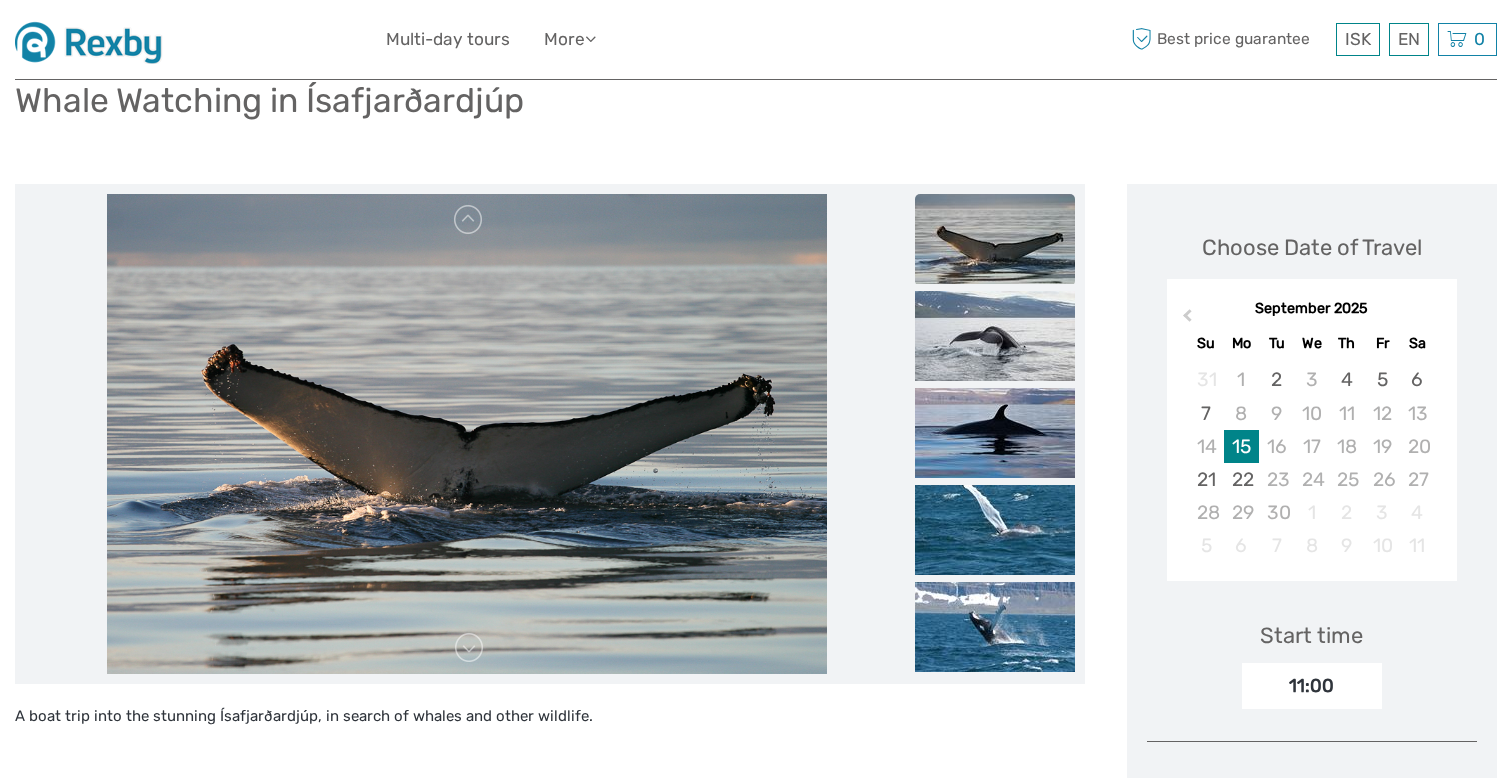 scroll, scrollTop: 147, scrollLeft: 0, axis: vertical 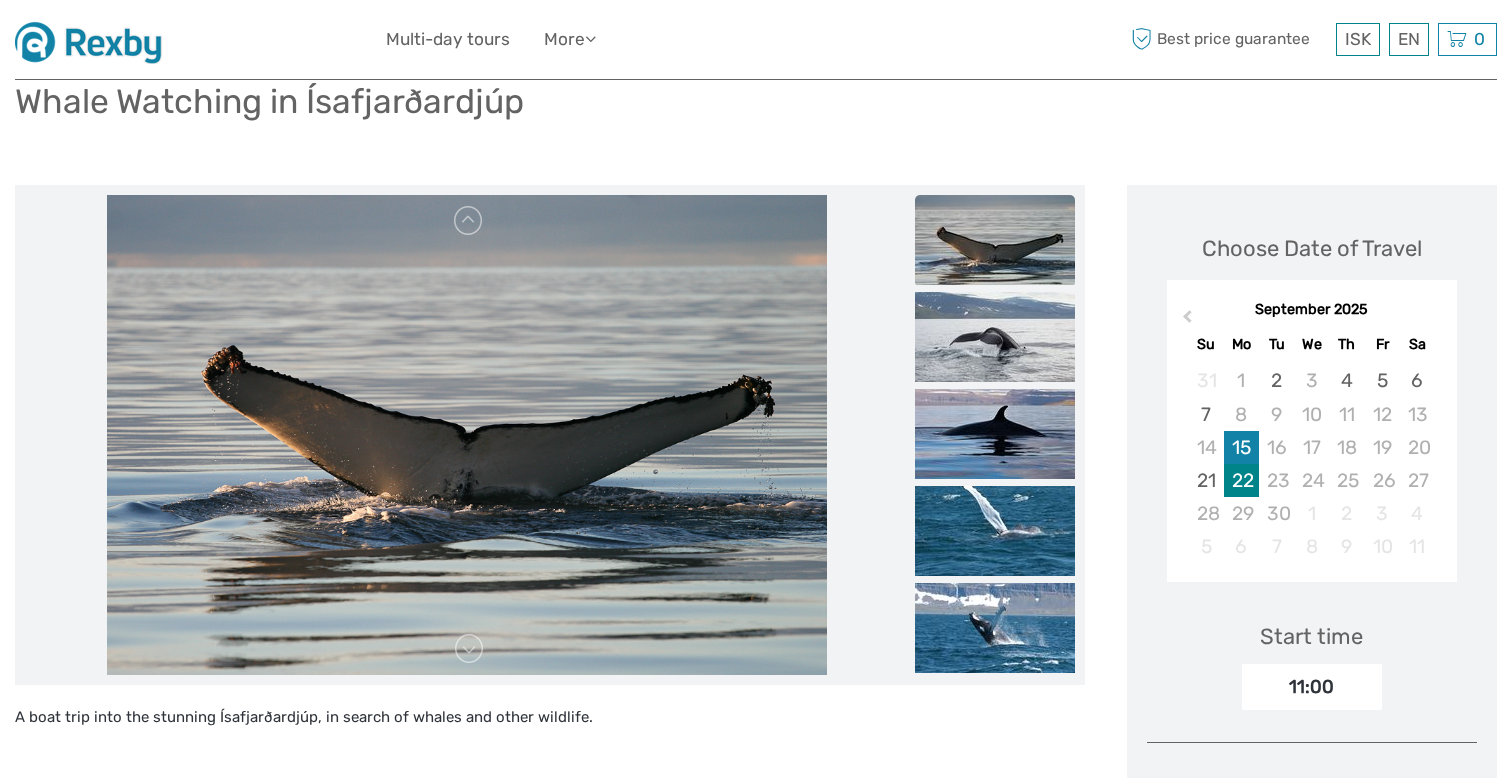 click on "22" at bounding box center (1241, 480) 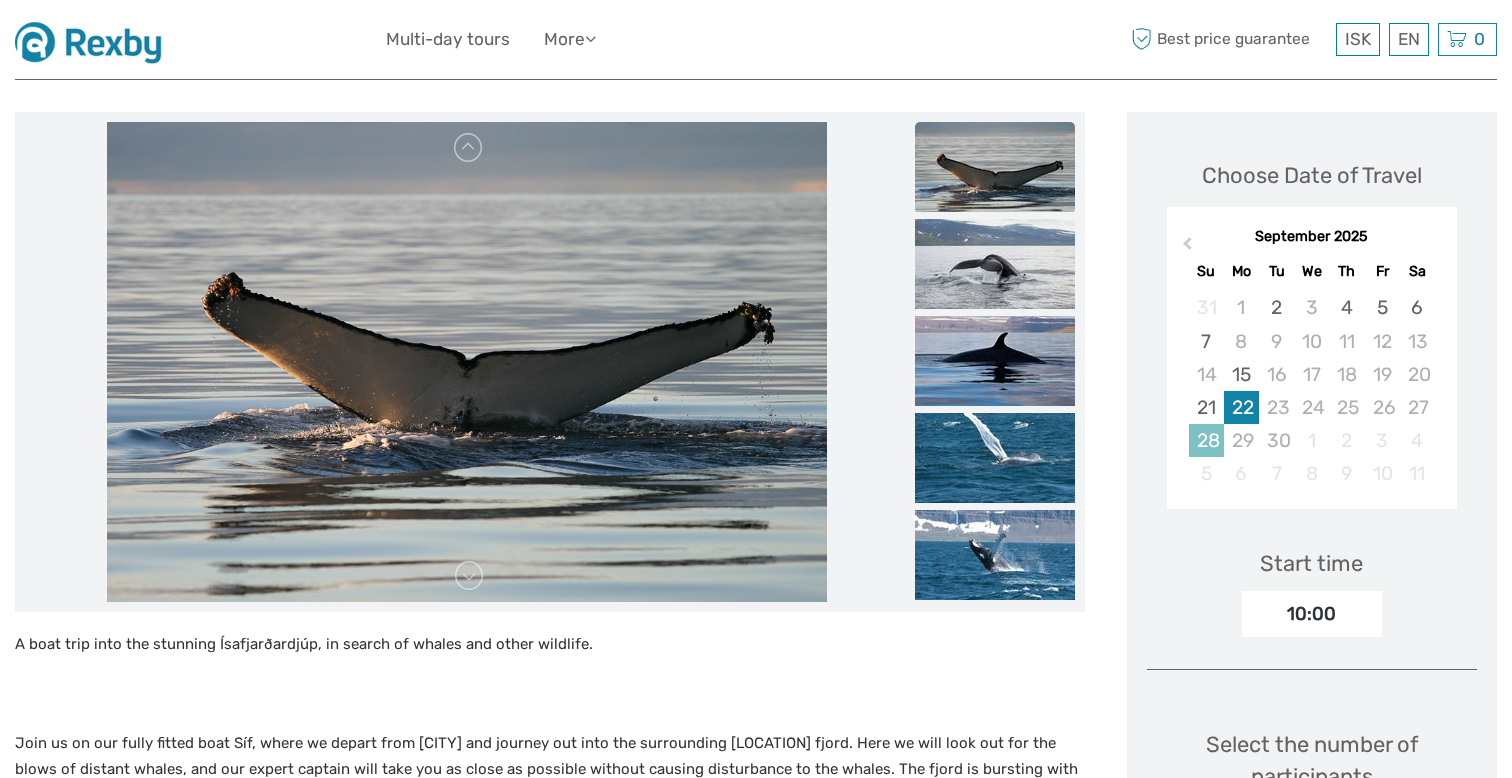scroll, scrollTop: 212, scrollLeft: 0, axis: vertical 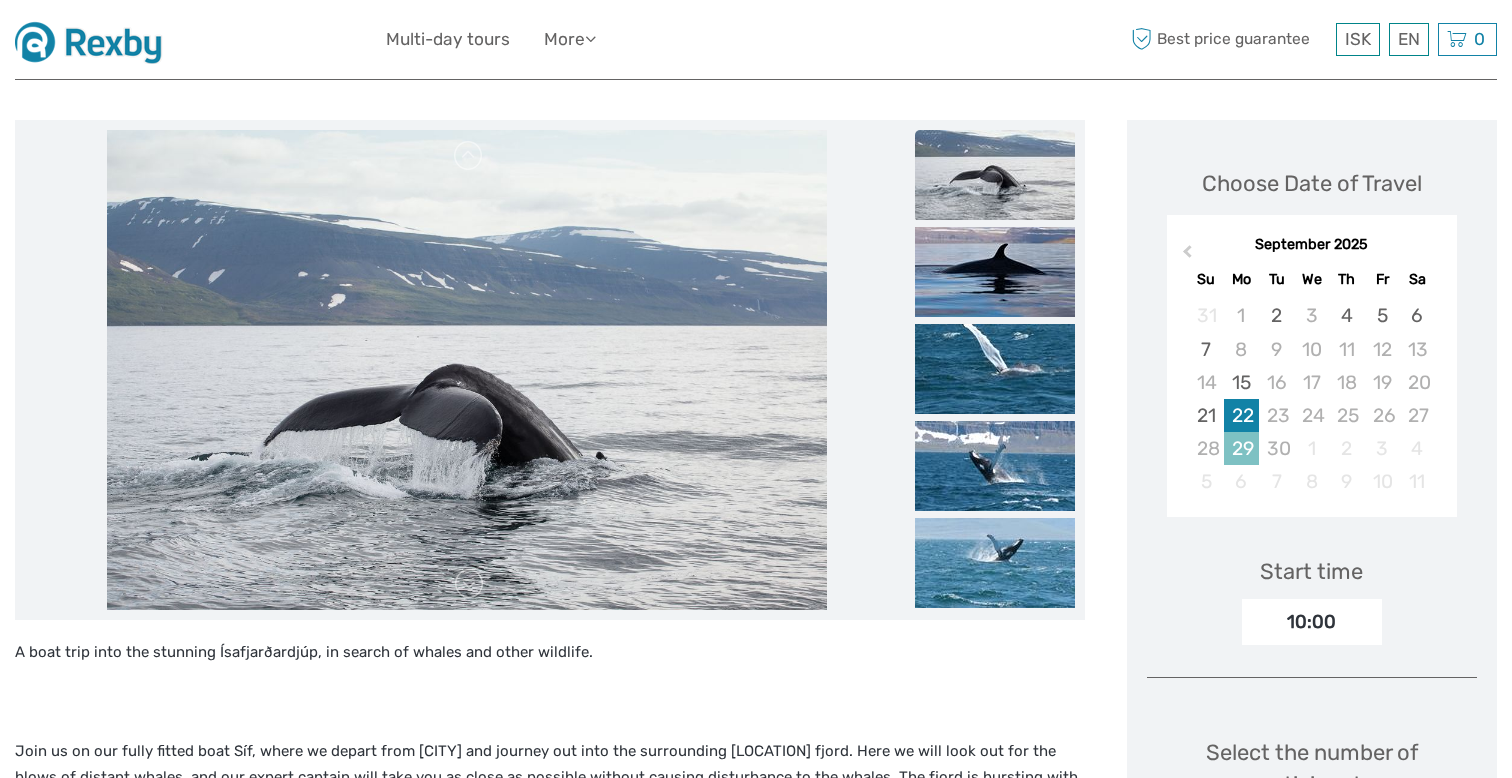 click on "29" at bounding box center (1241, 448) 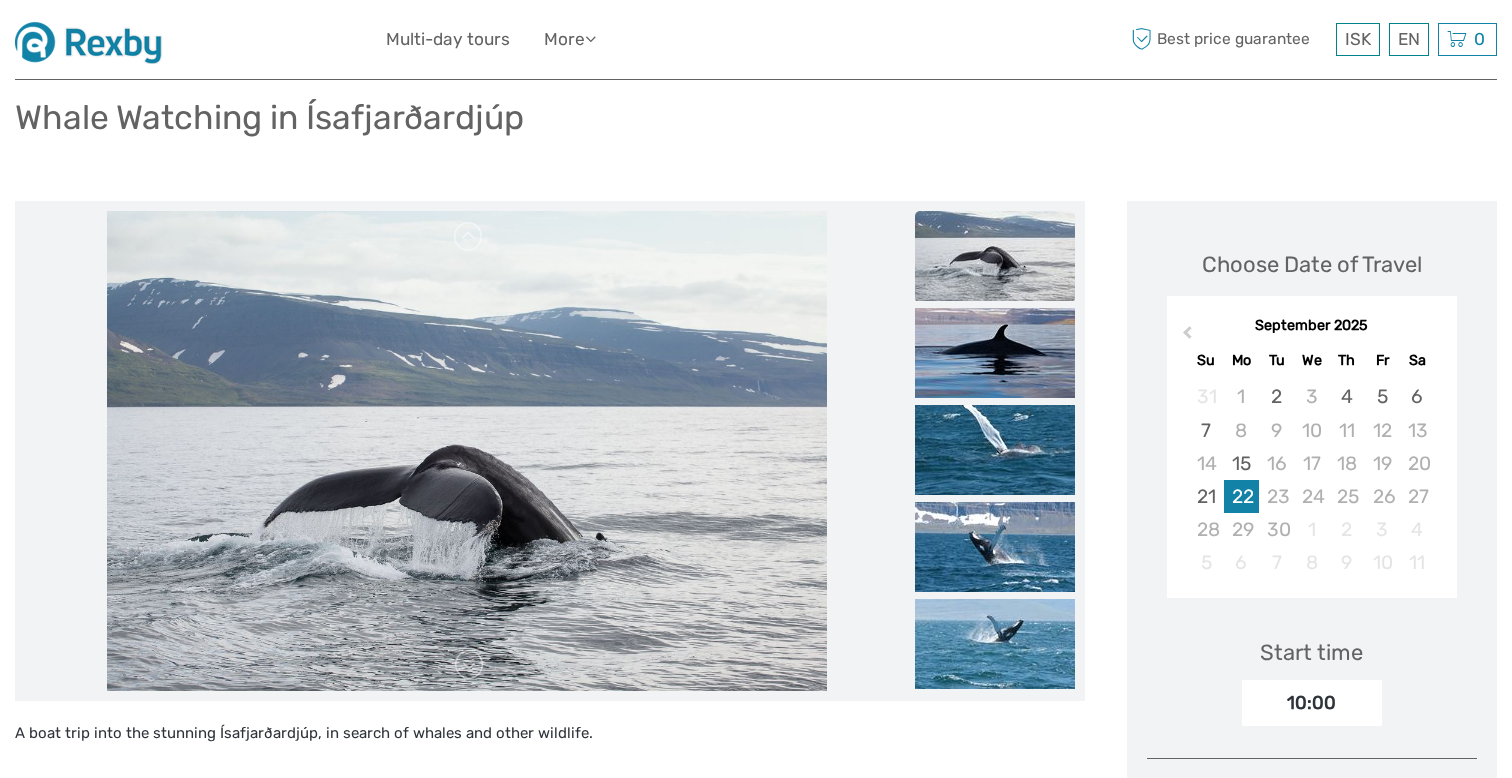 scroll, scrollTop: 0, scrollLeft: 0, axis: both 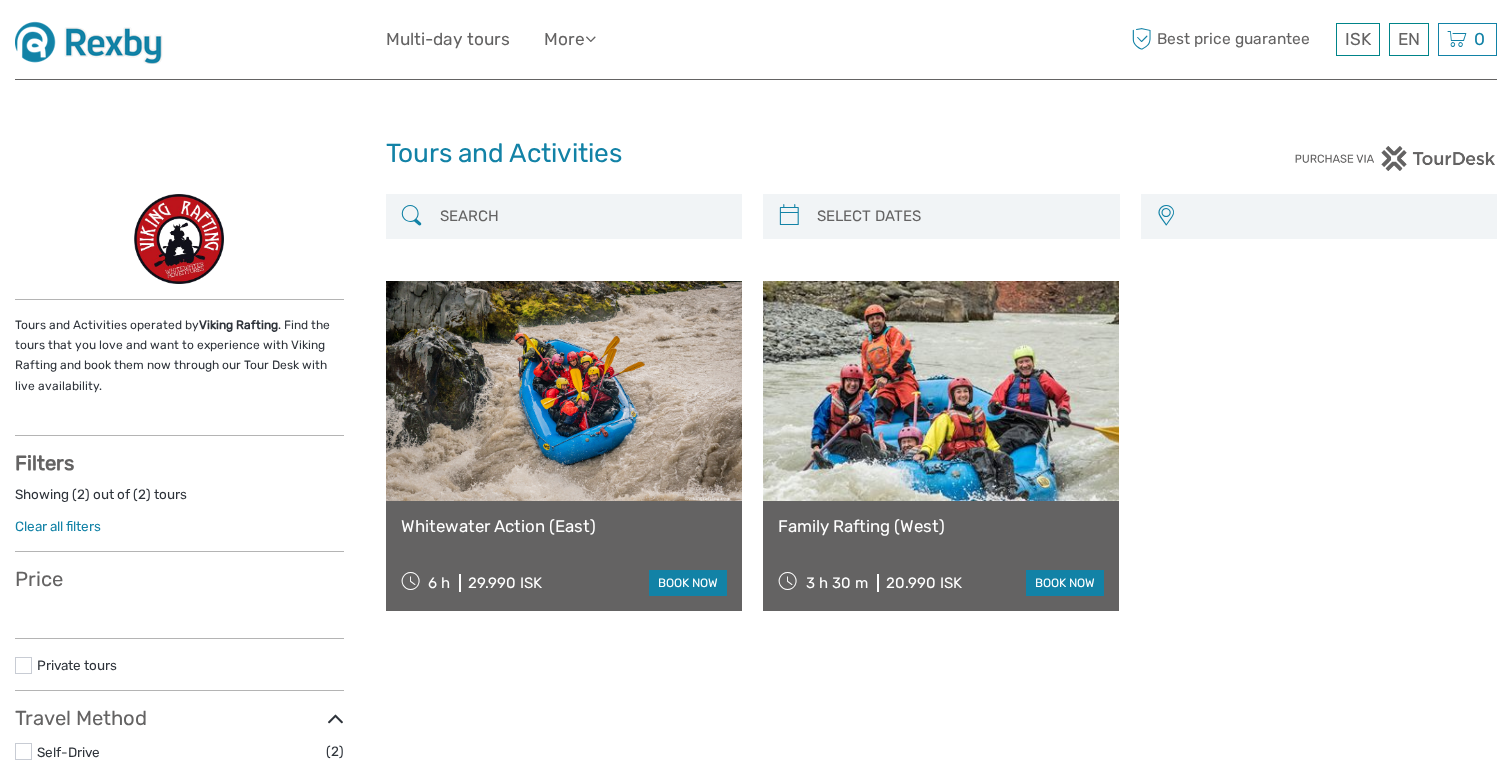 select 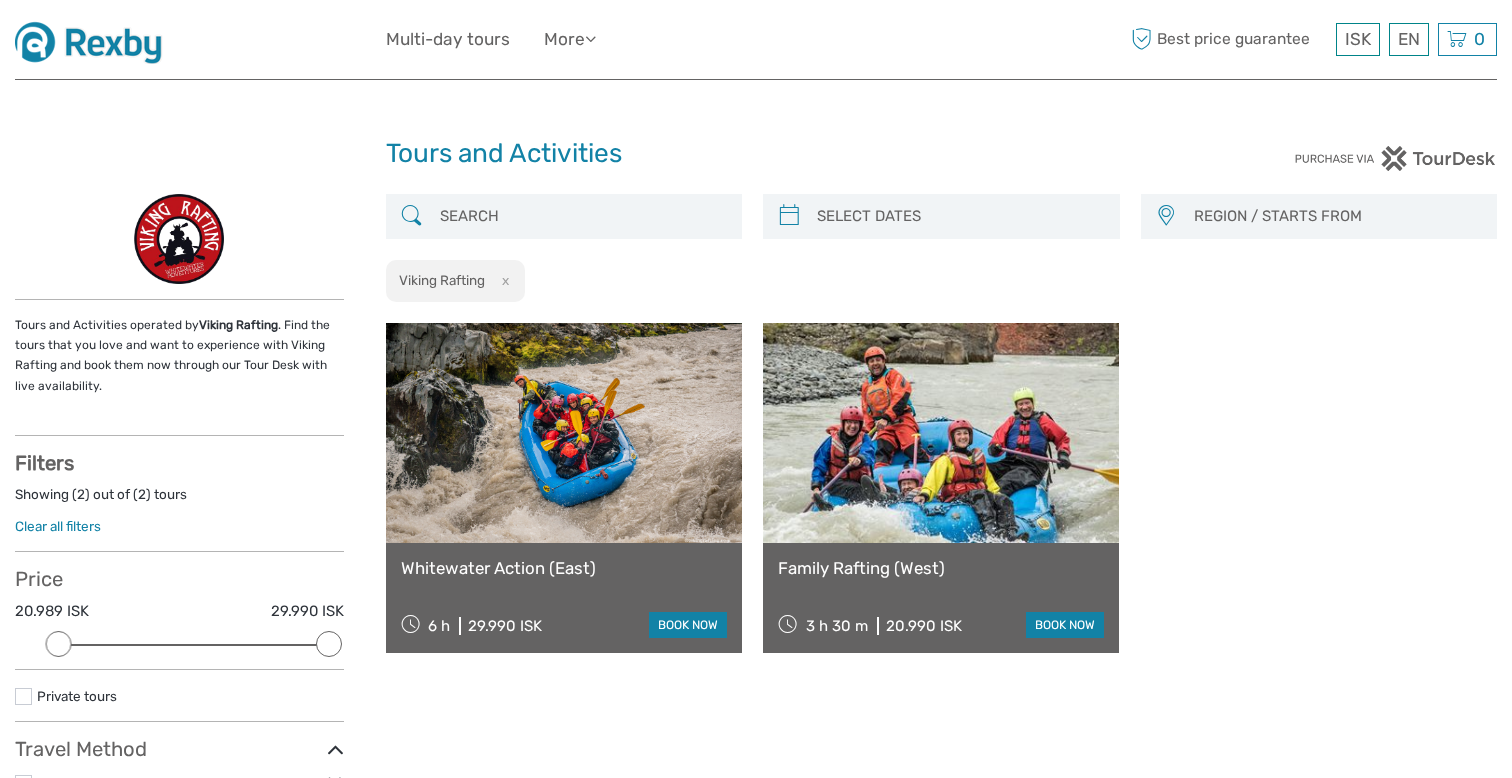 type on "09/08/2025" 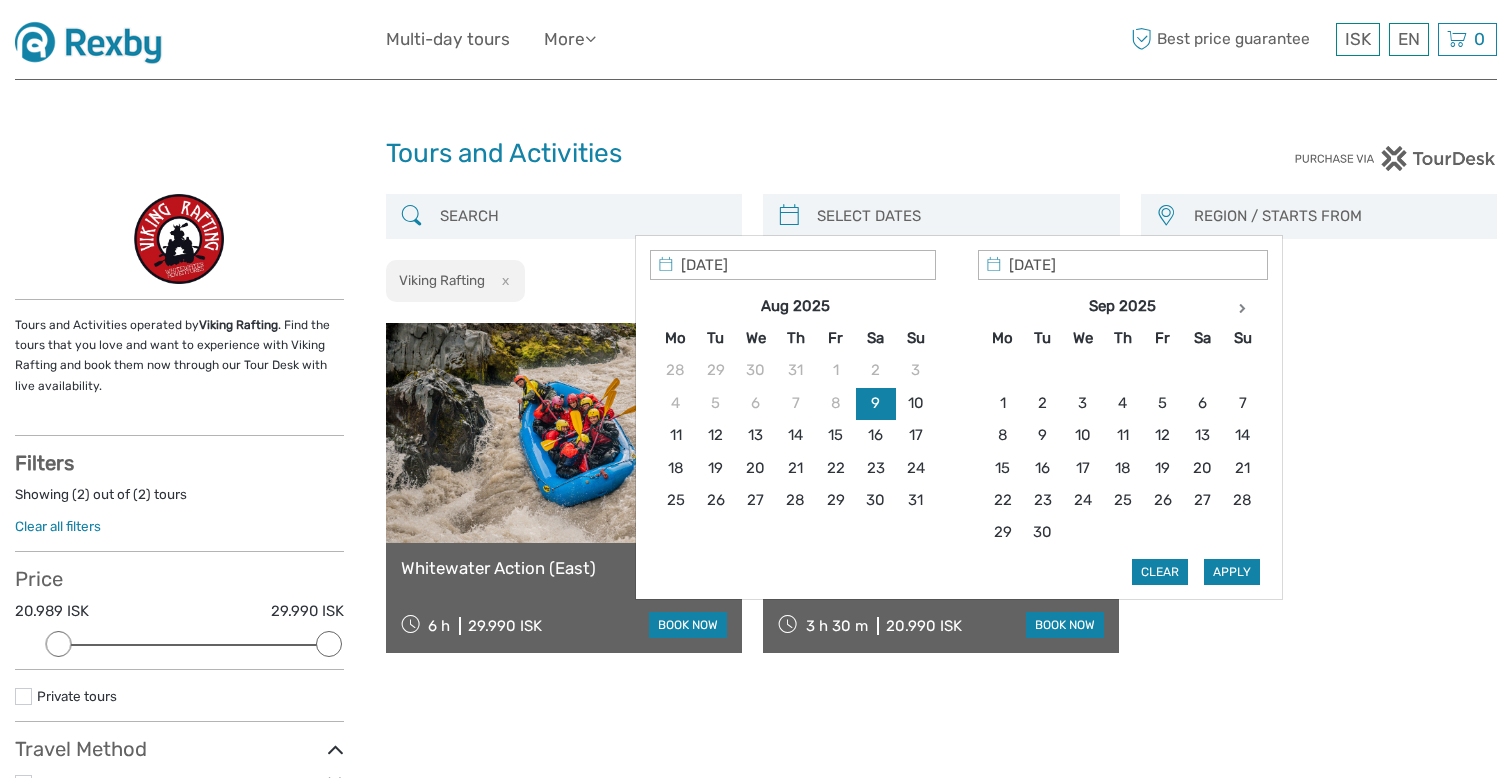 click at bounding box center [959, 216] 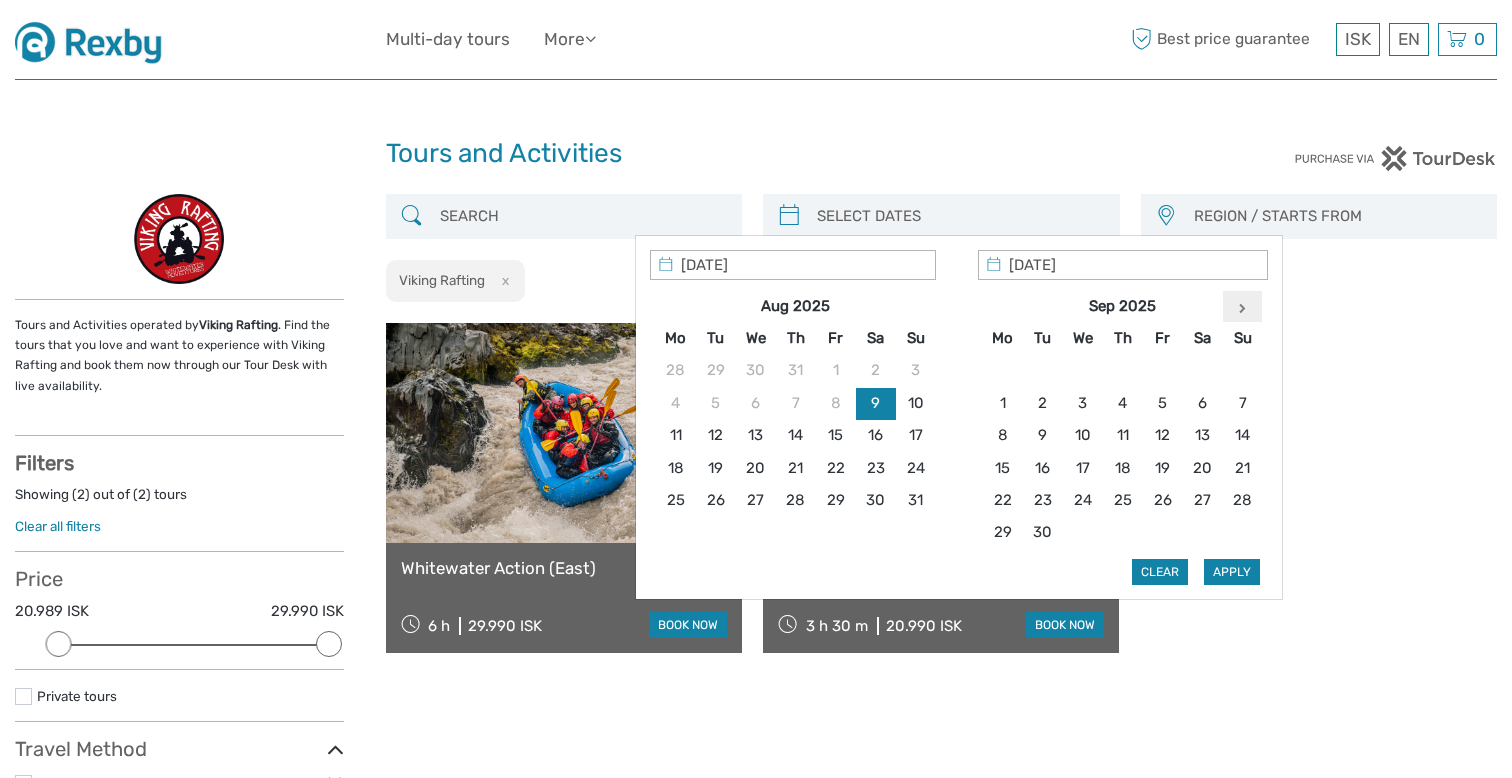 click at bounding box center [1242, 308] 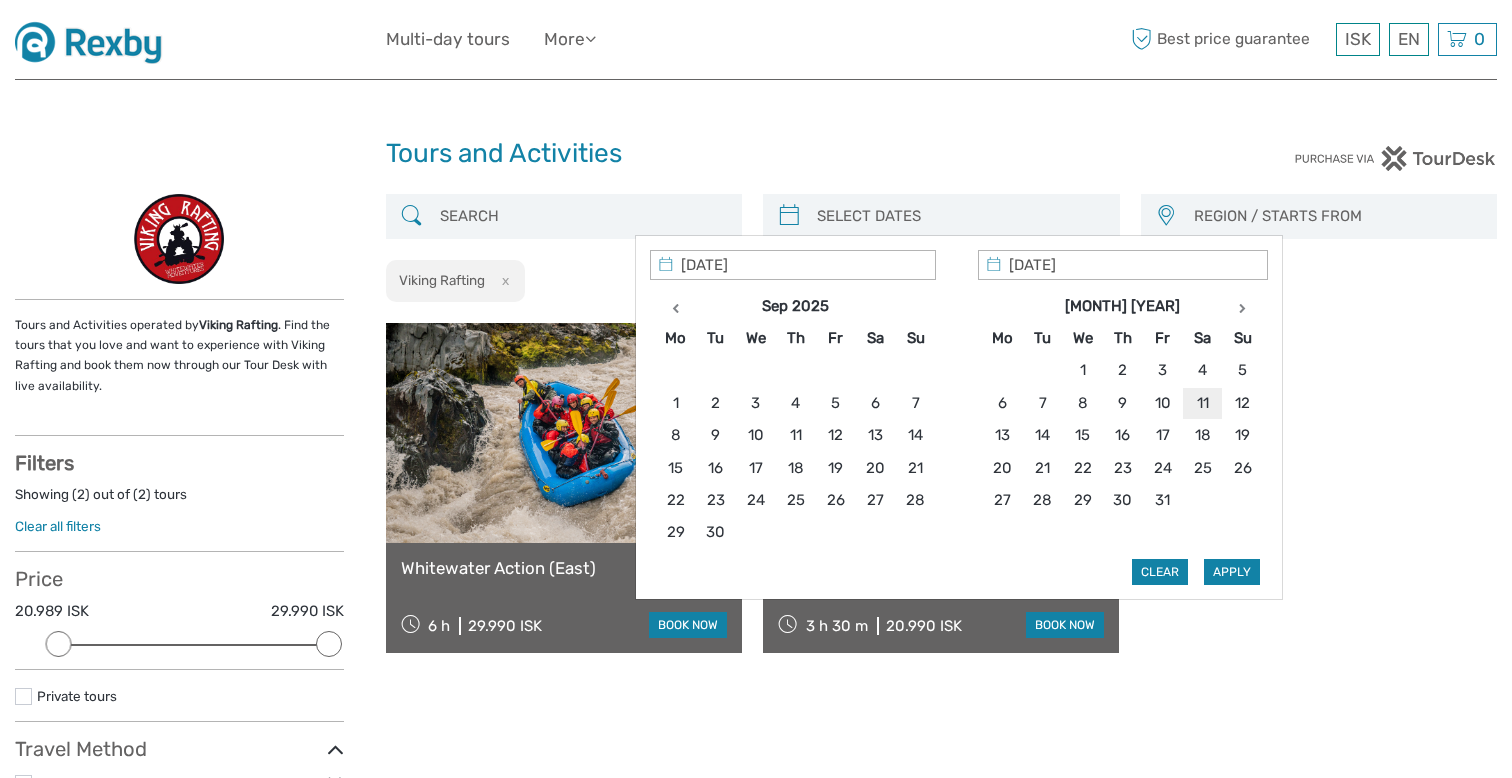 type on "11/10/2025" 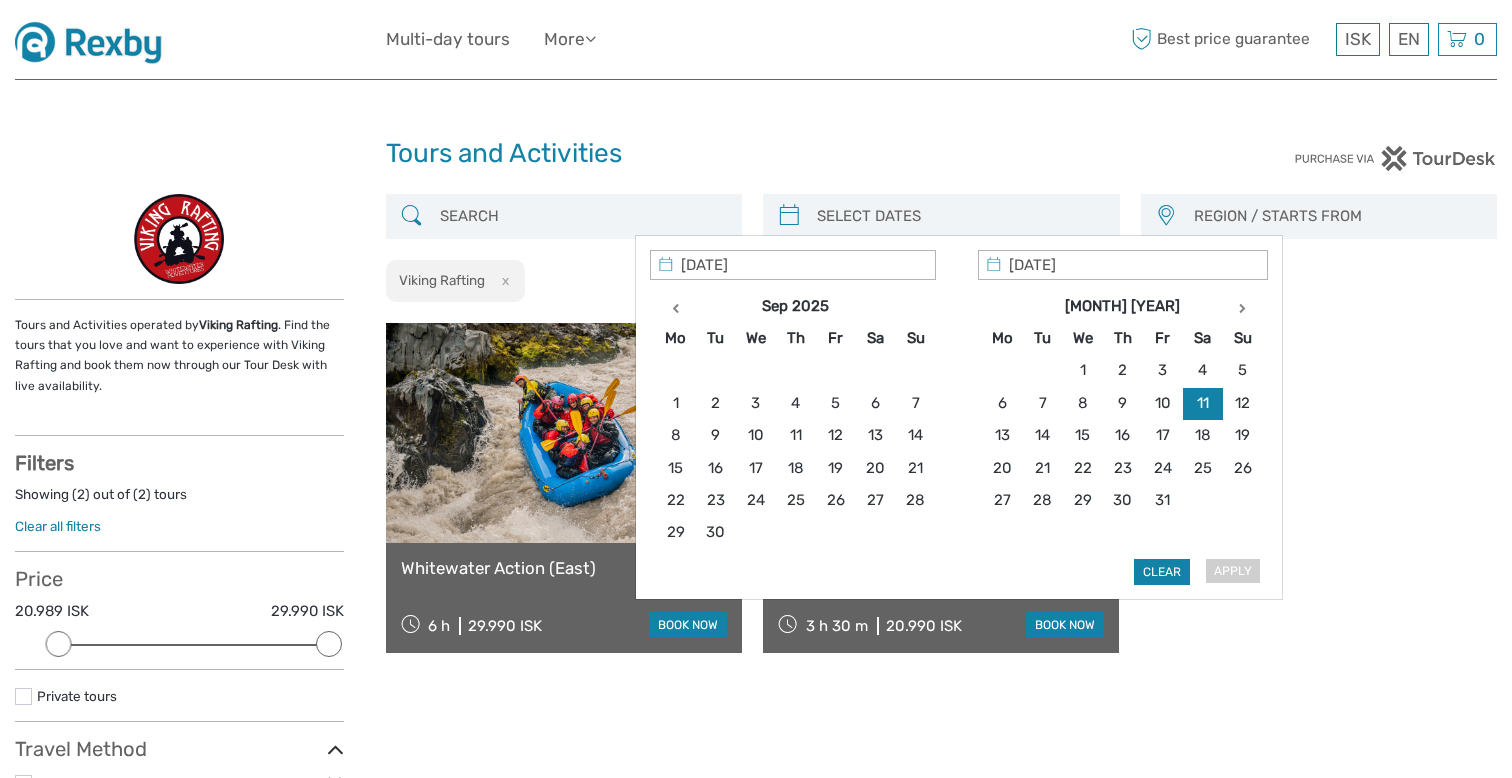 type on "02/10/2025" 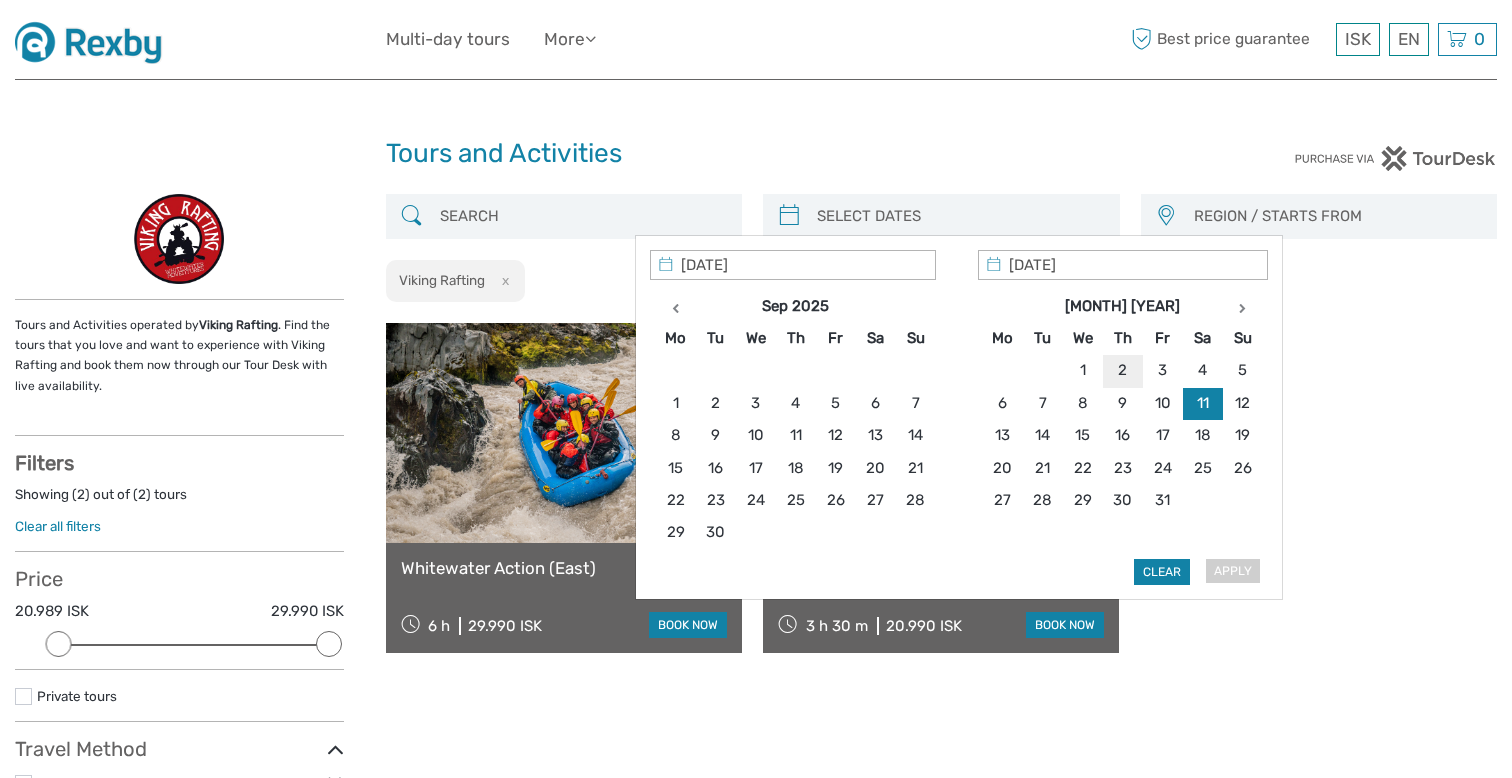 click at bounding box center [582, 216] 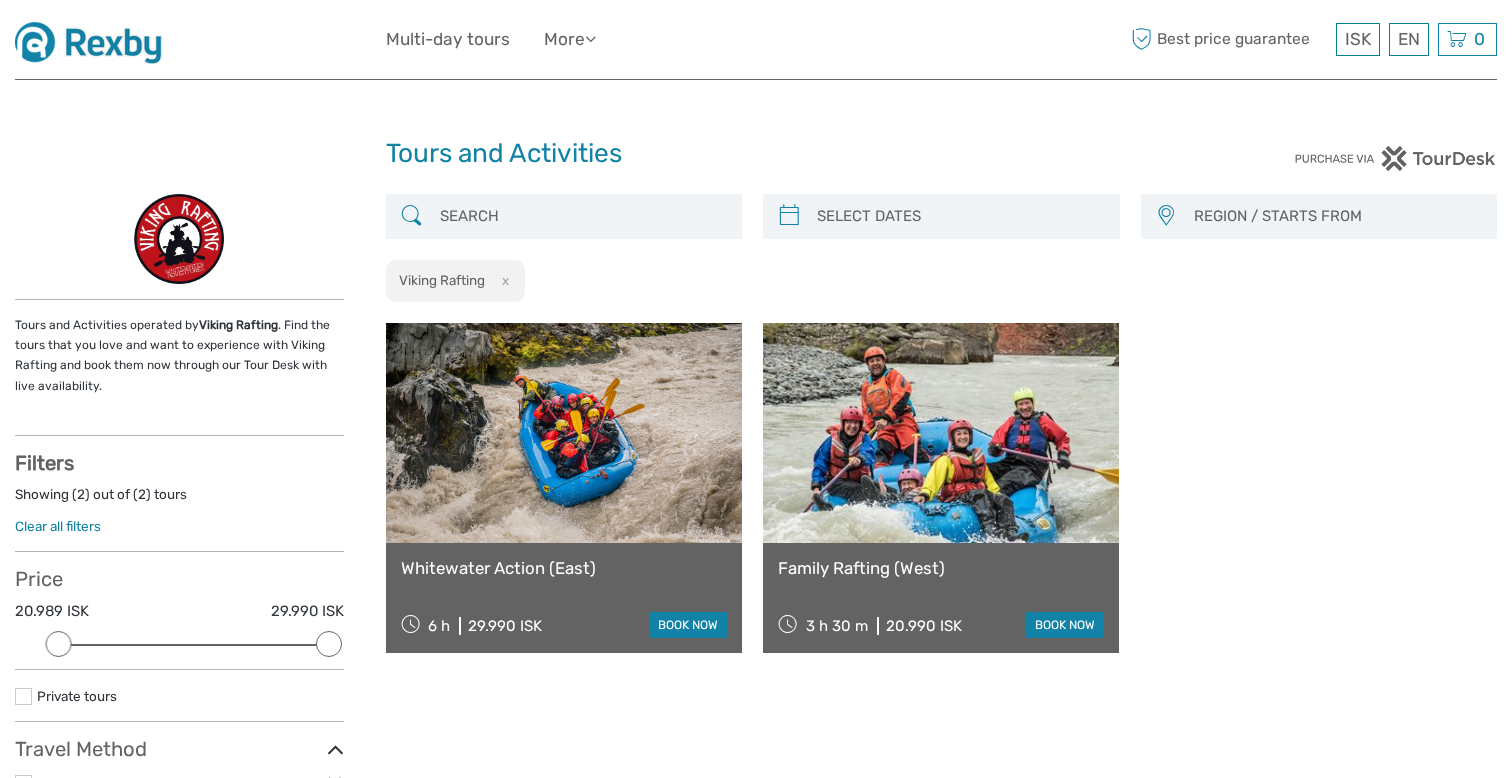 click at bounding box center (582, 216) 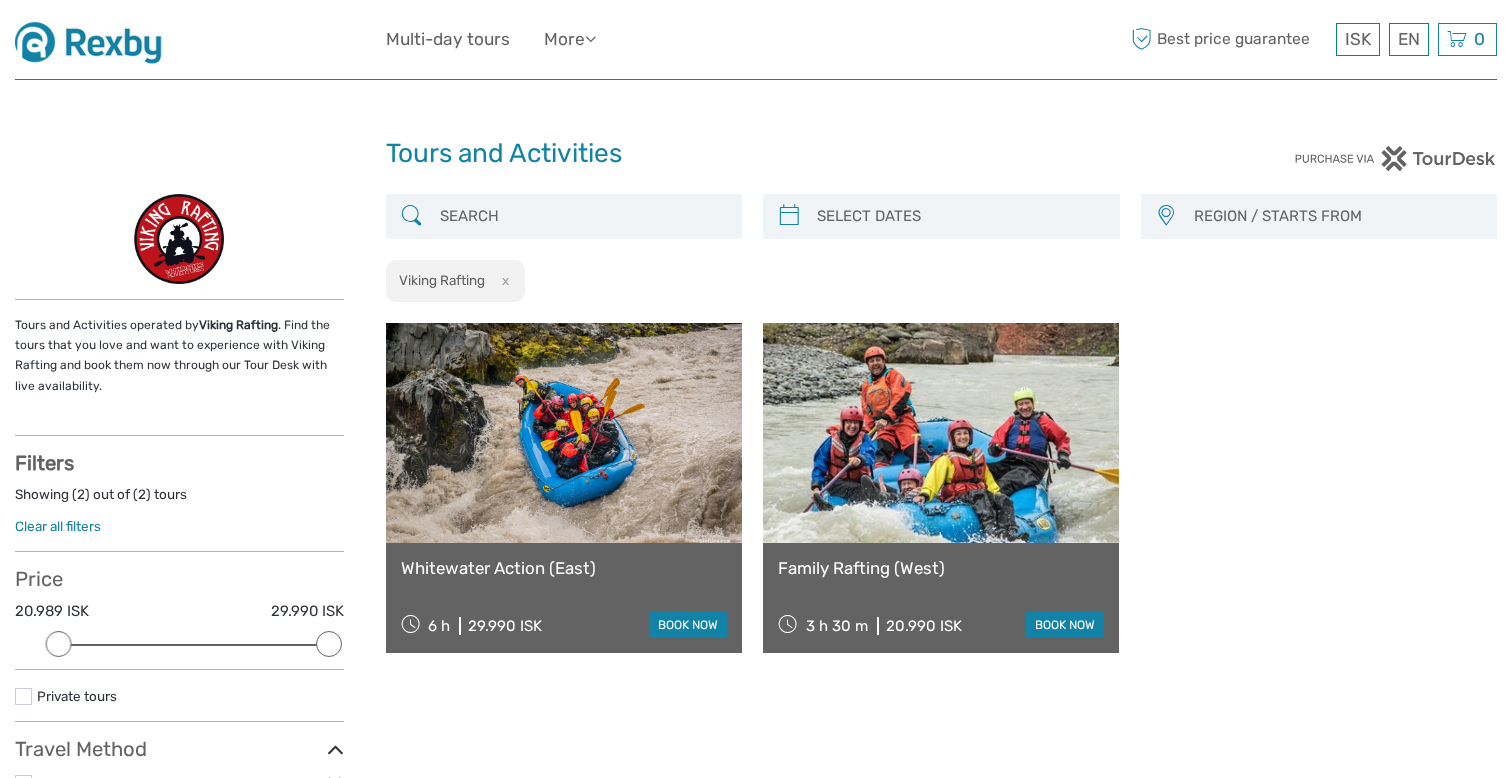 click on "REGION / STARTS FROM" at bounding box center (1336, 216) 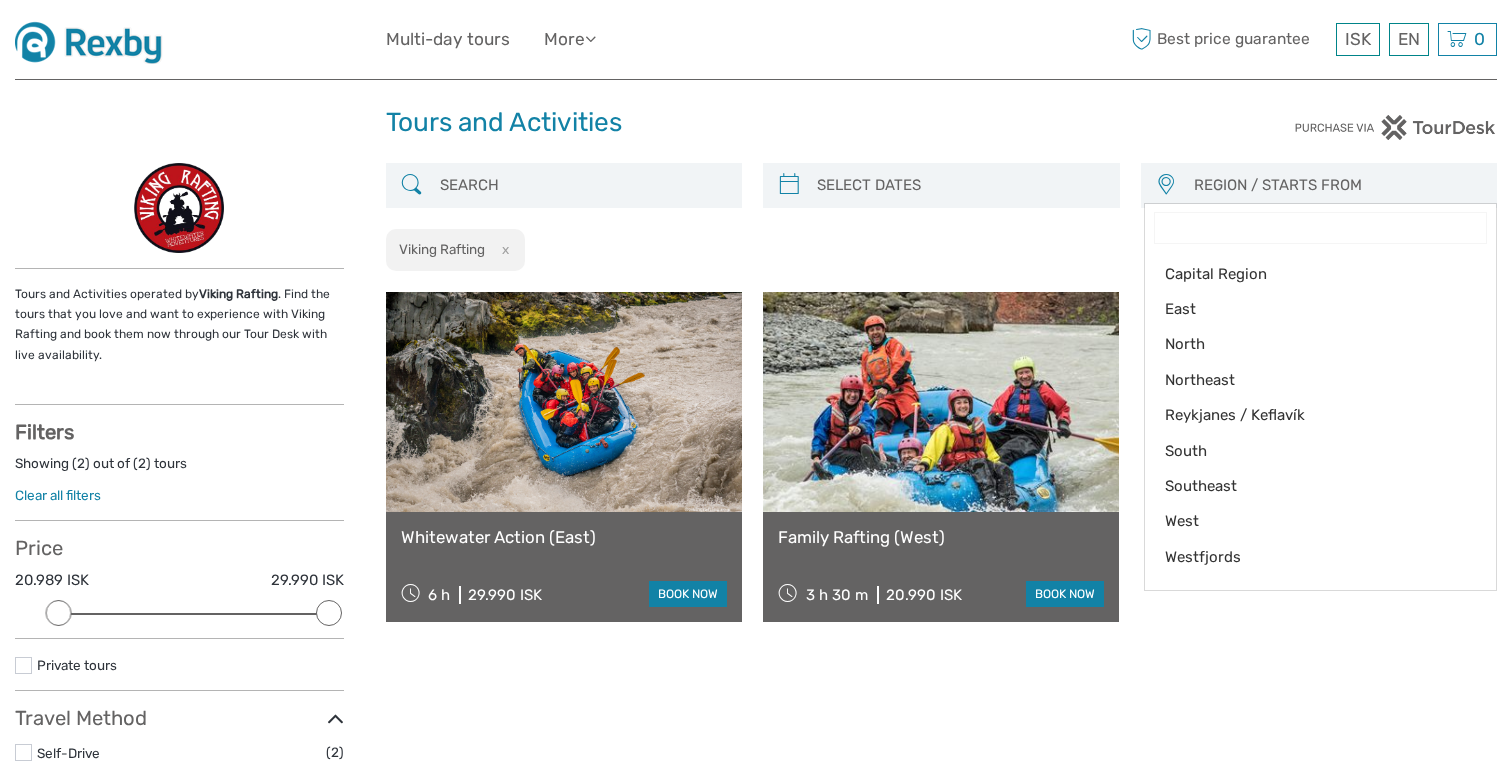 scroll, scrollTop: 0, scrollLeft: 0, axis: both 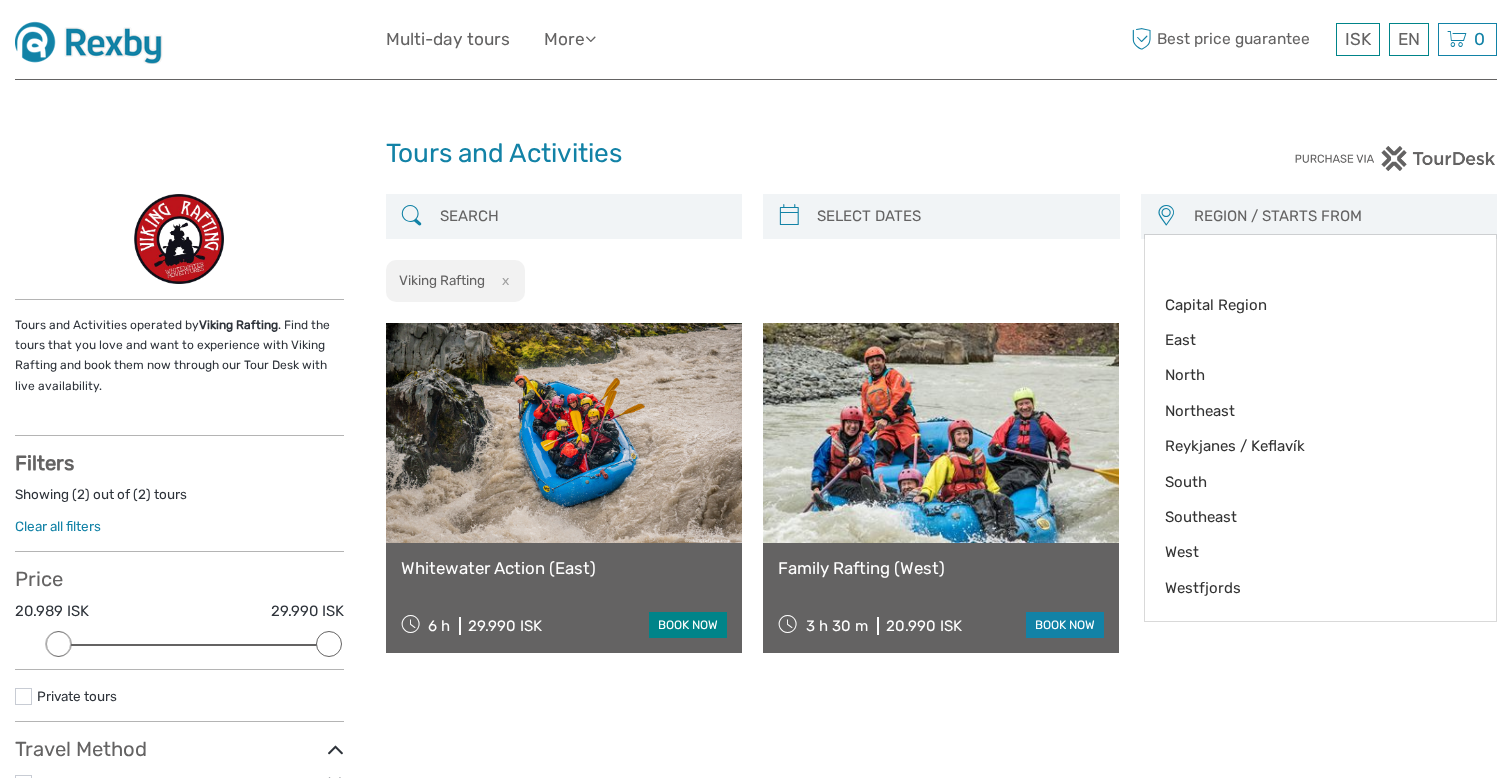 click on "book now" at bounding box center (688, 625) 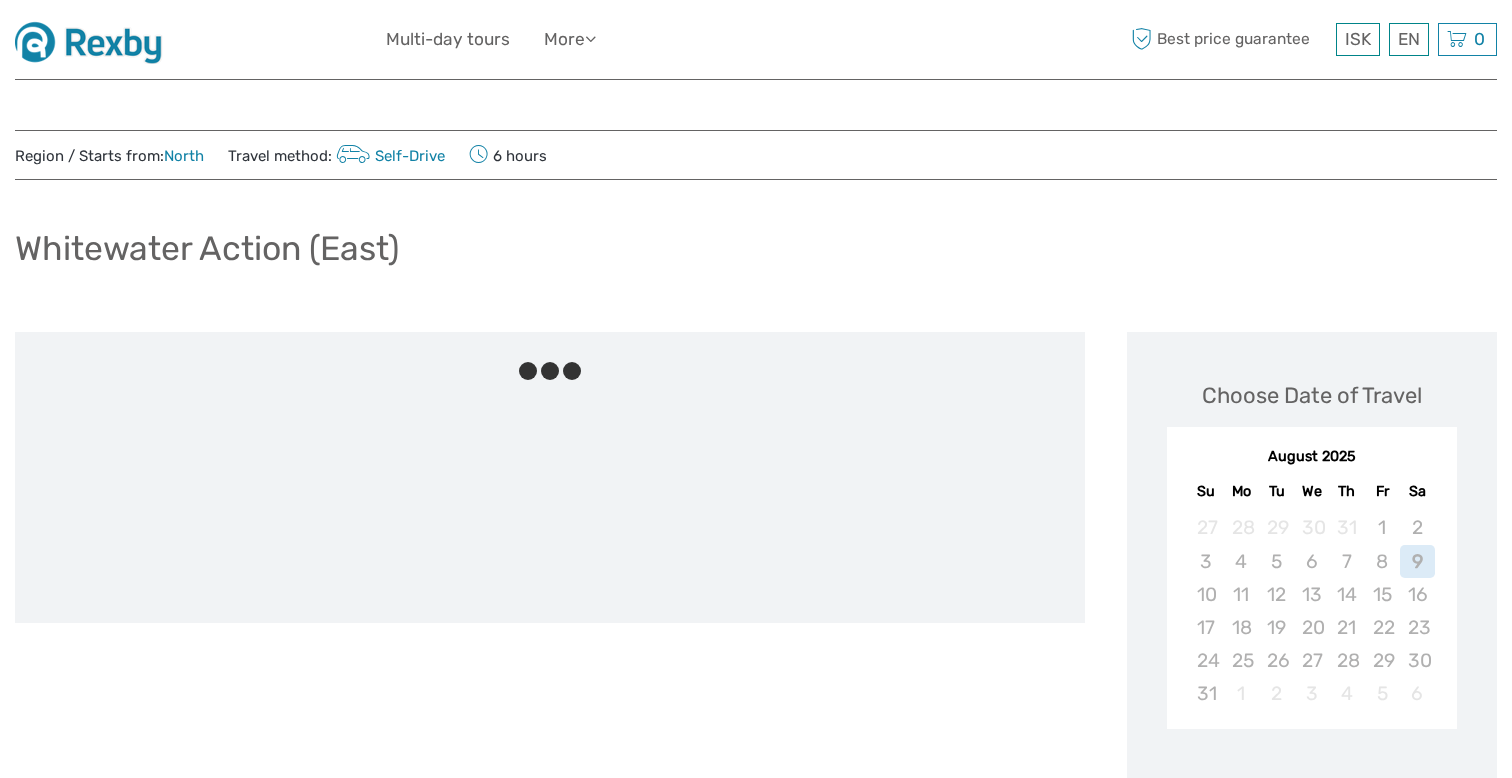scroll, scrollTop: 0, scrollLeft: 0, axis: both 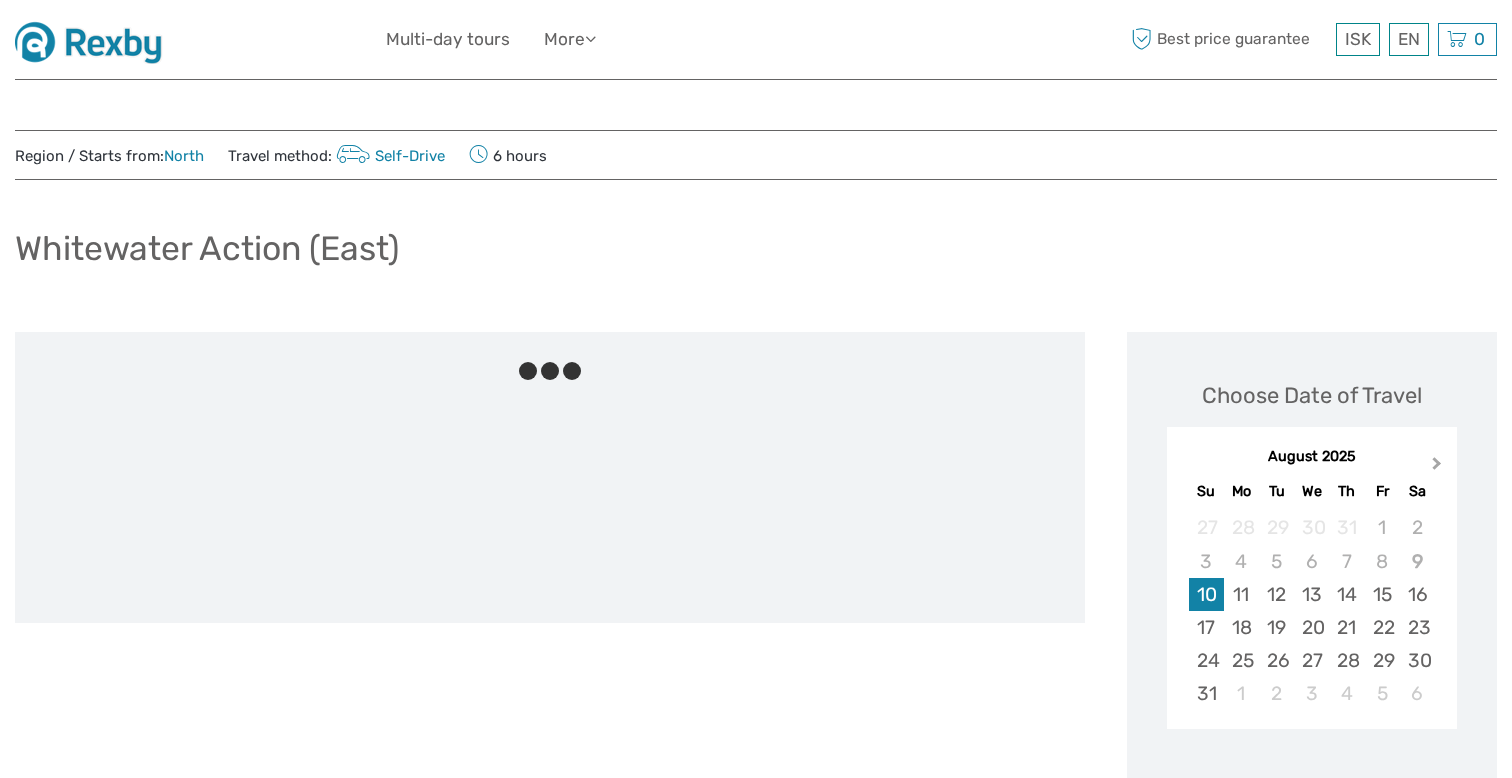 click on "Next Month" at bounding box center (1437, 467) 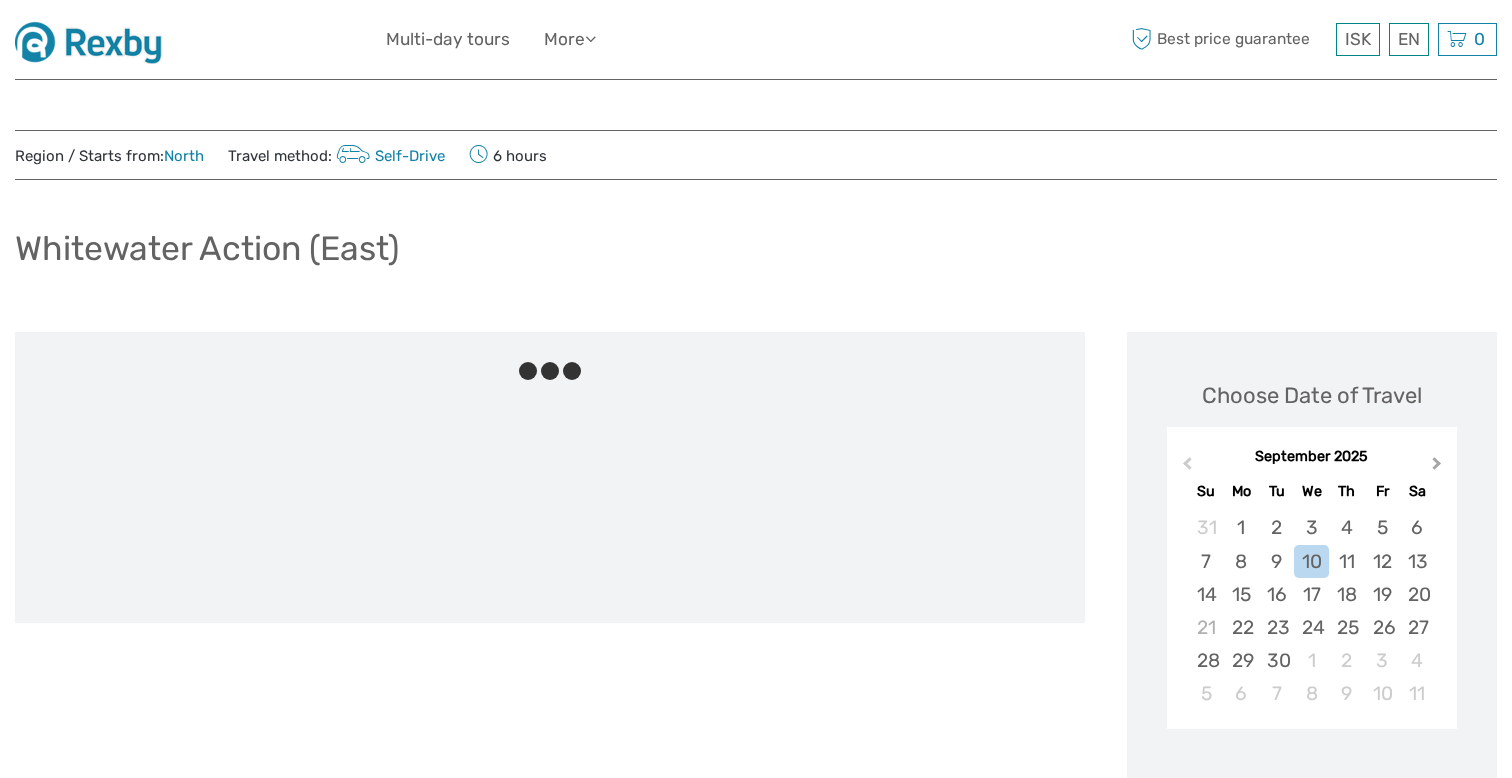 click on "Next Month" at bounding box center (1437, 467) 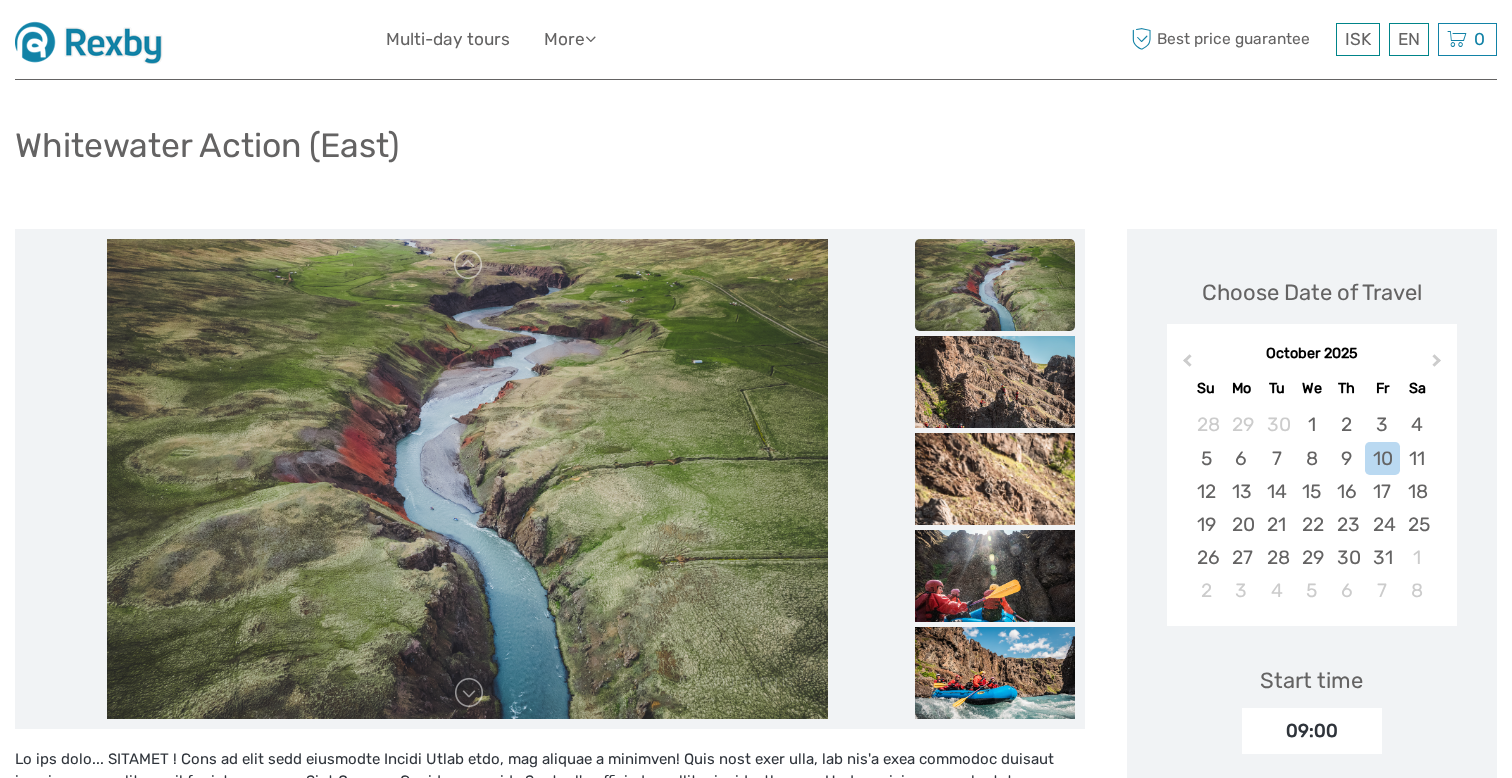 scroll, scrollTop: 140, scrollLeft: 0, axis: vertical 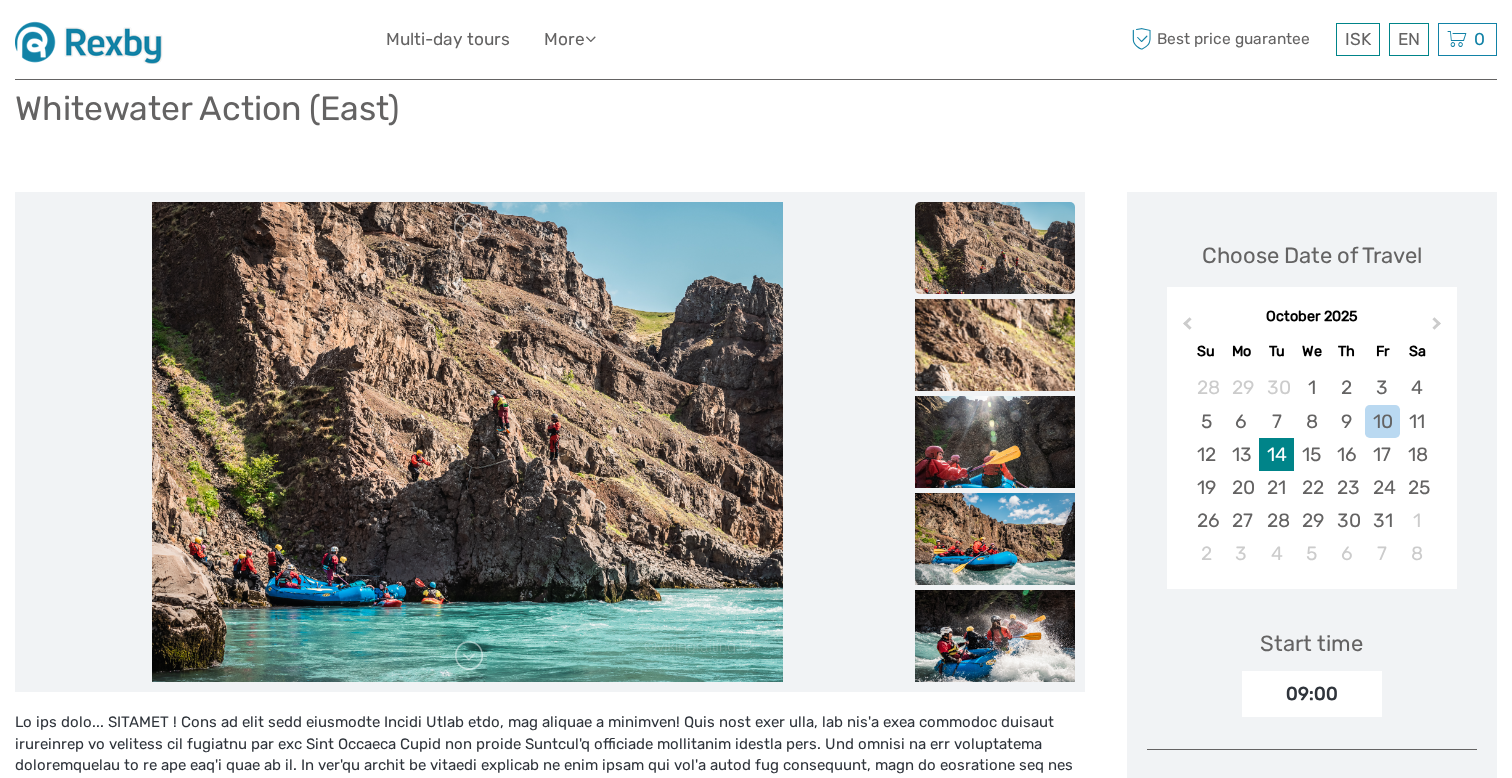 click on "14" at bounding box center [1276, 454] 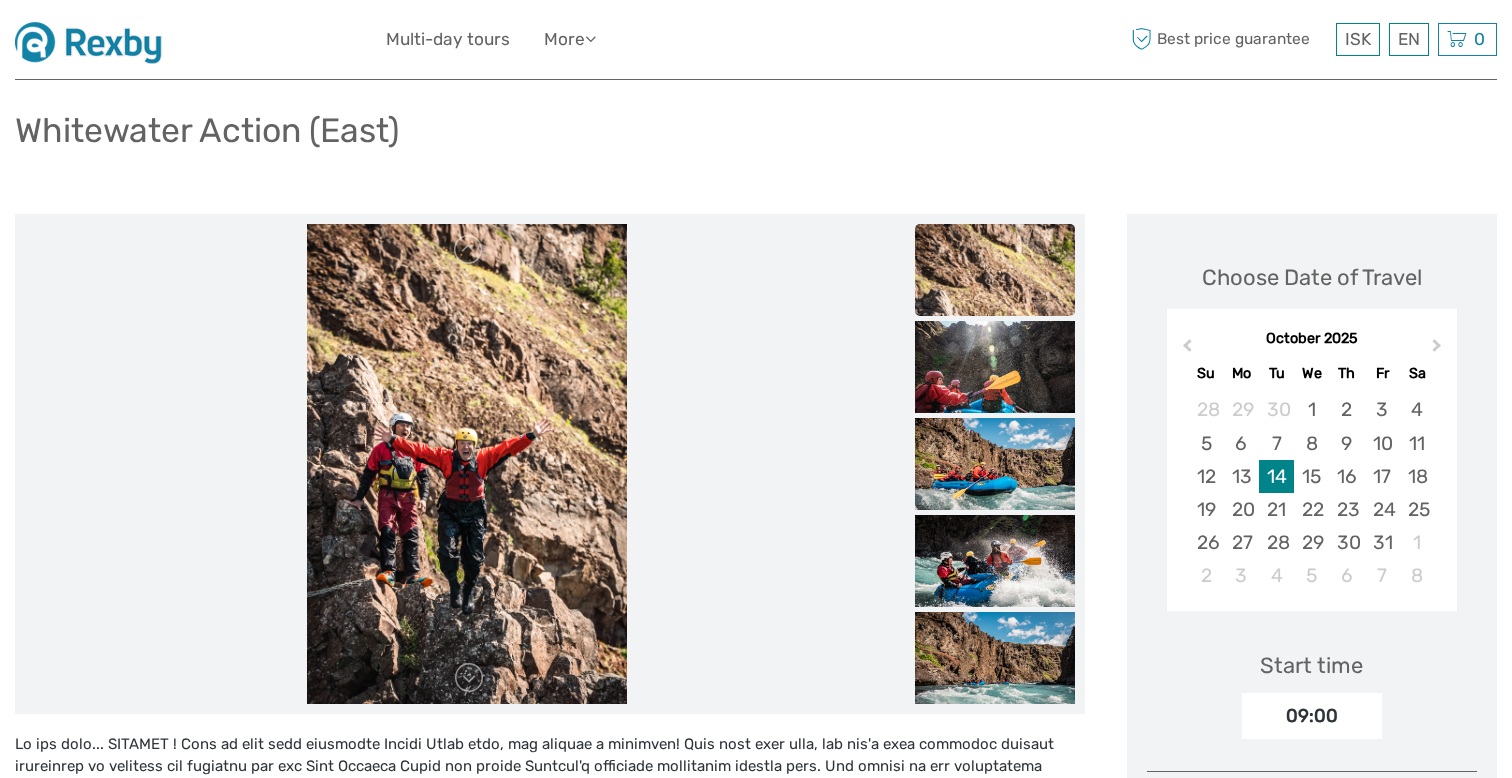scroll, scrollTop: 120, scrollLeft: 0, axis: vertical 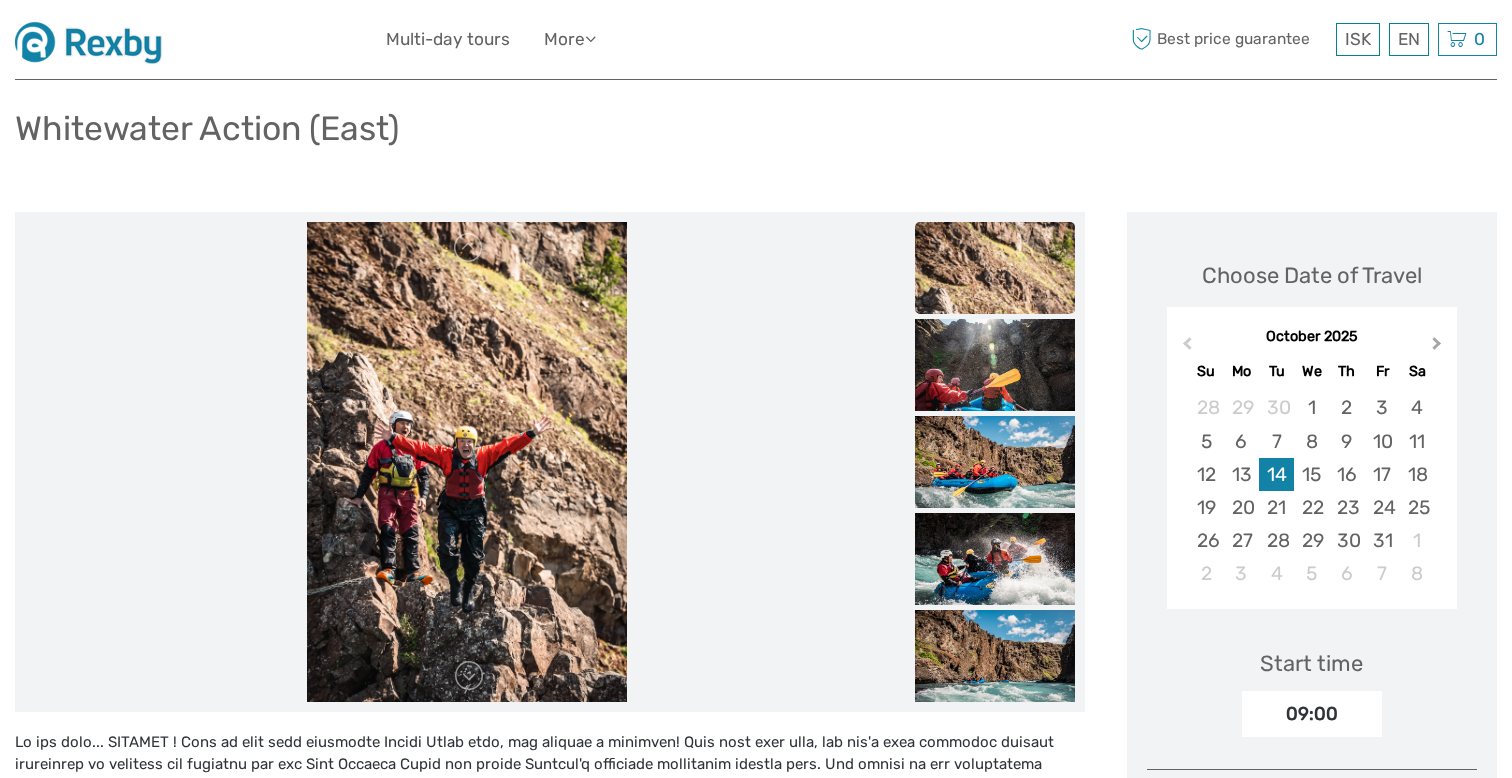 click on "Next Month" at bounding box center [1437, 347] 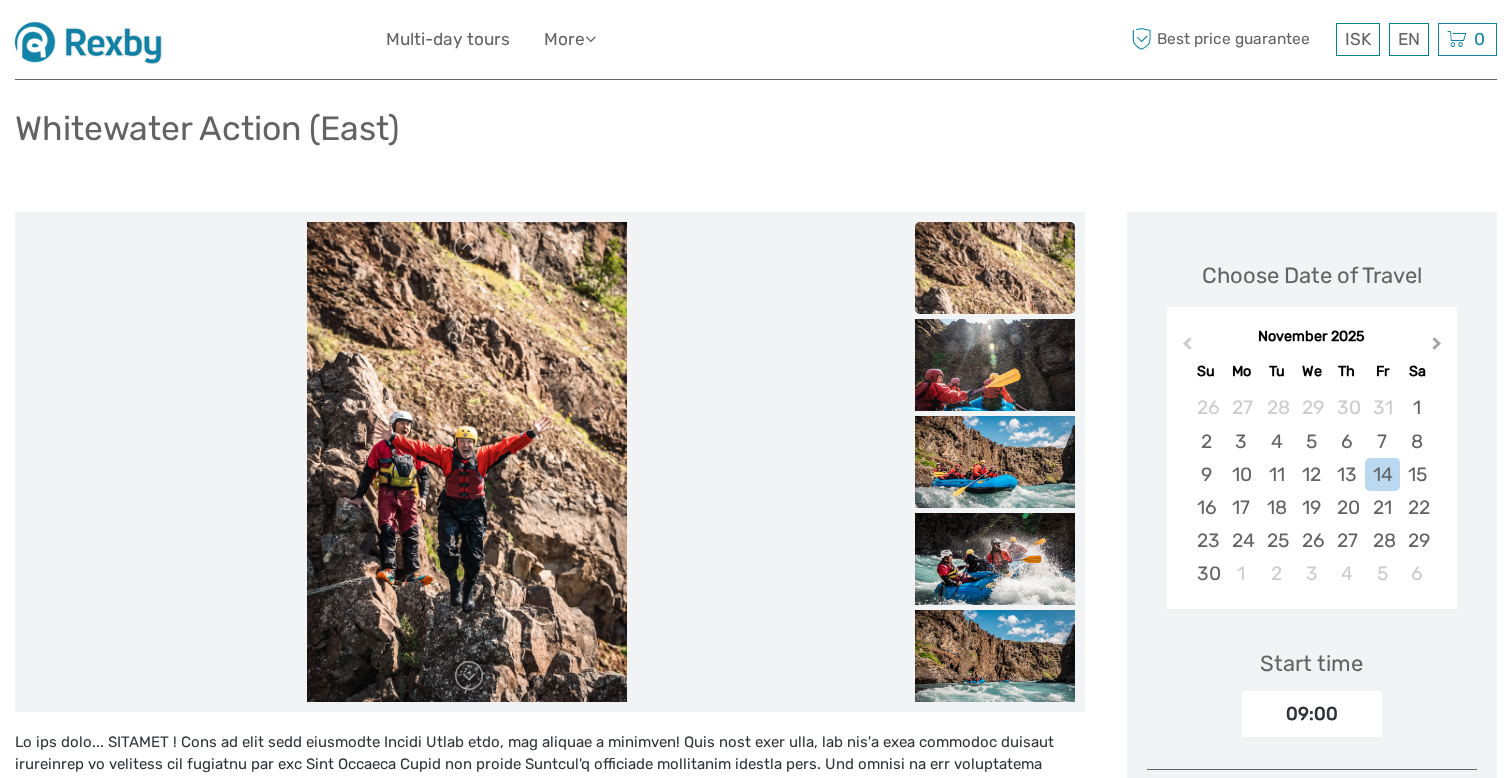 click on "Next Month" at bounding box center (1437, 347) 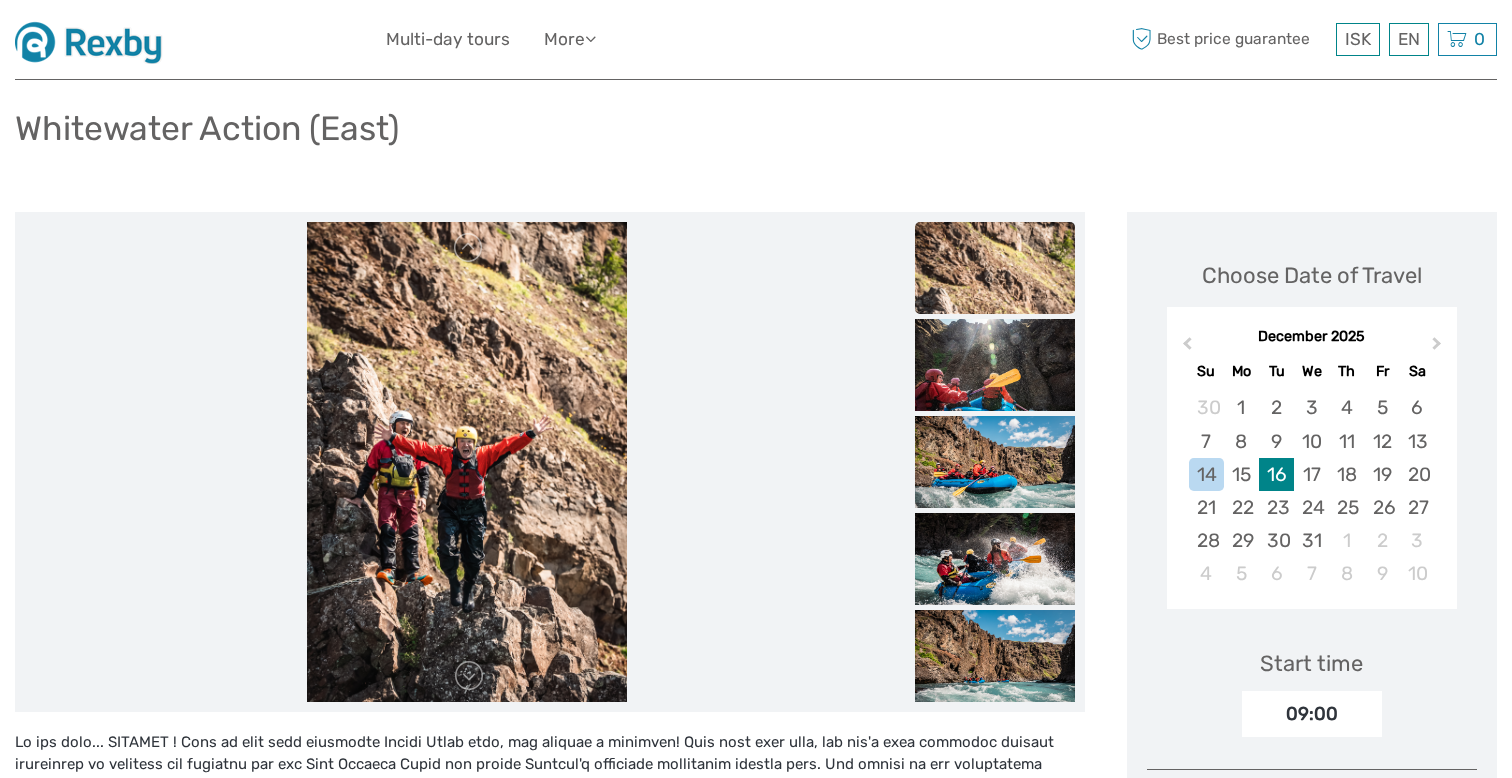 click on "16" at bounding box center [1276, 474] 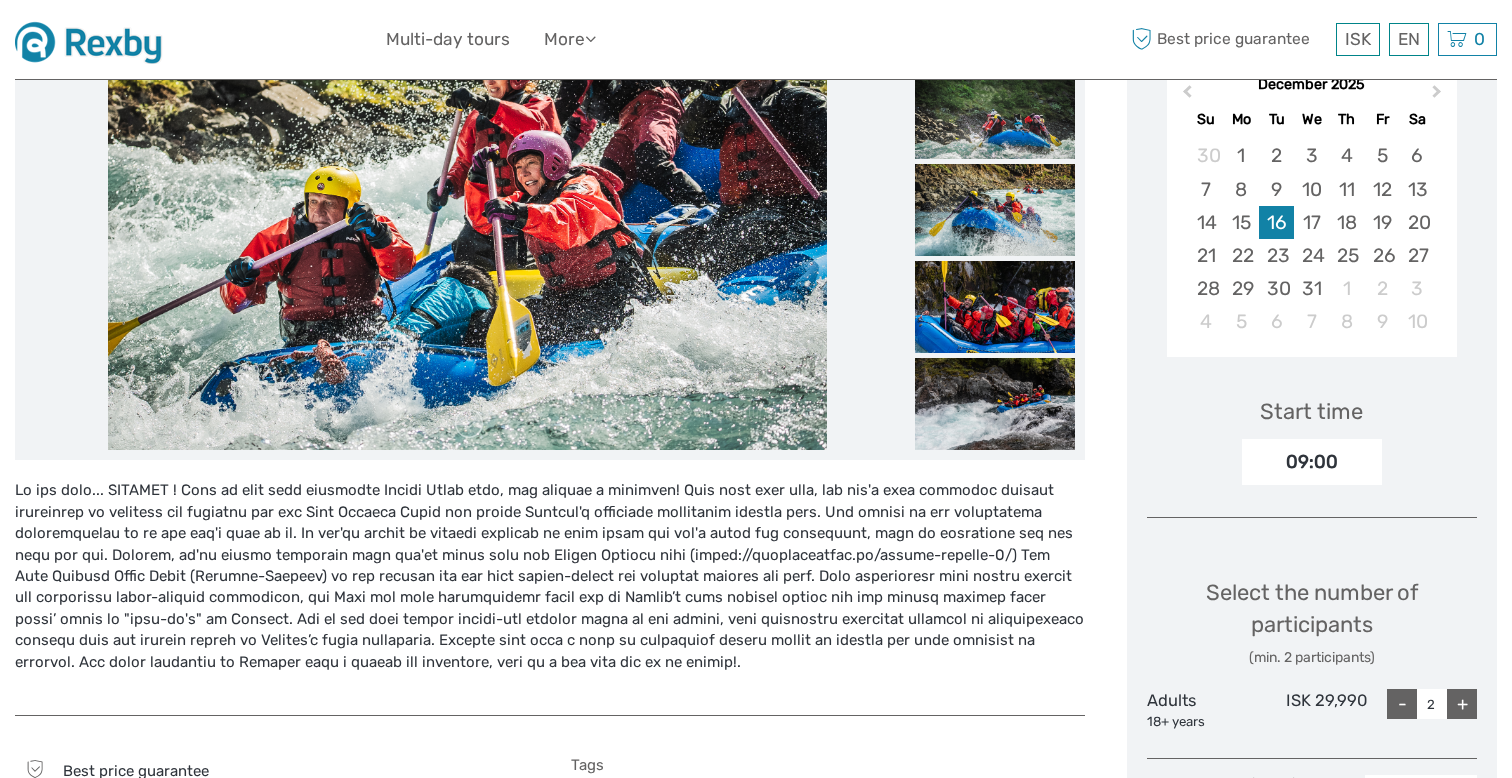 scroll, scrollTop: 320, scrollLeft: 0, axis: vertical 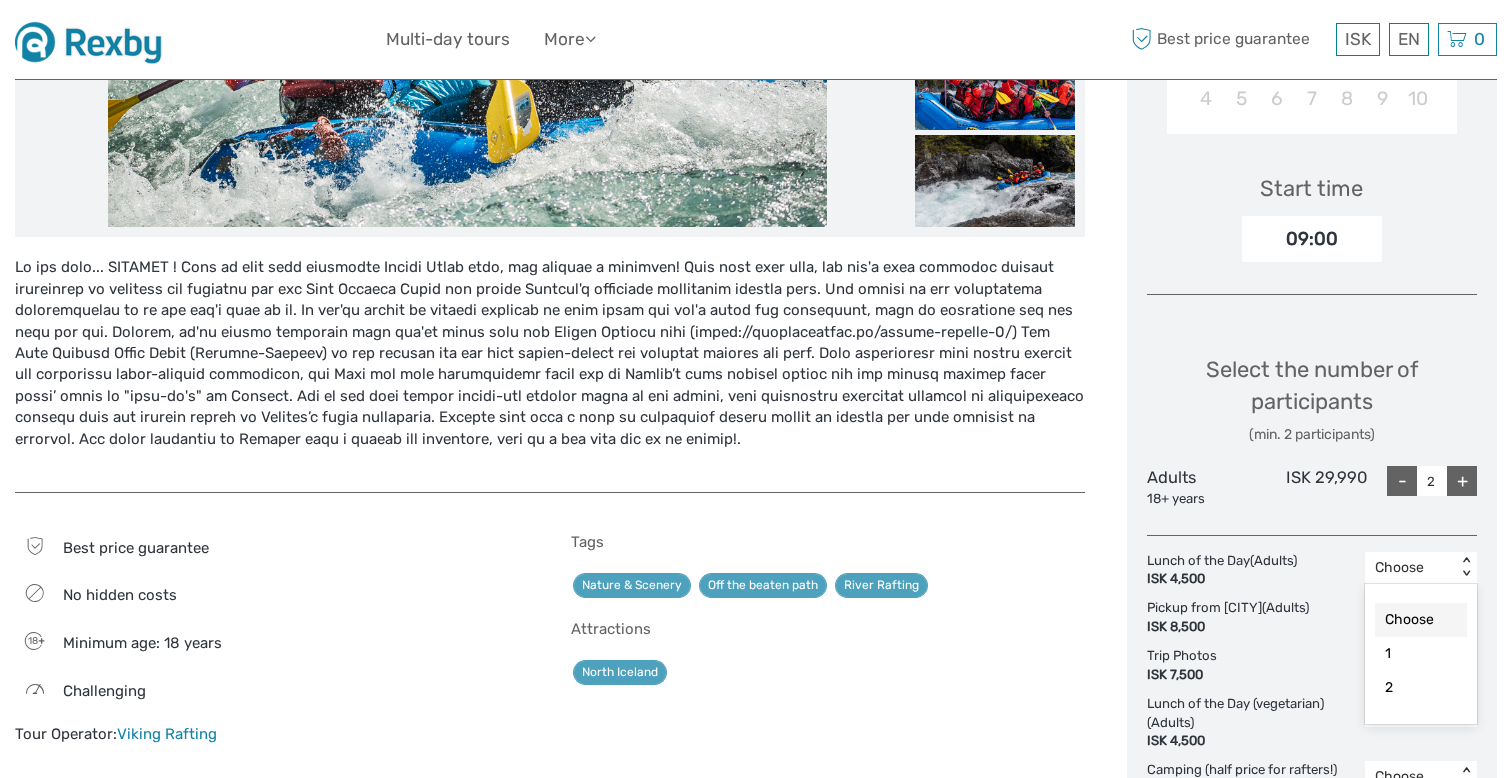 click on "< >" at bounding box center (1466, 567) 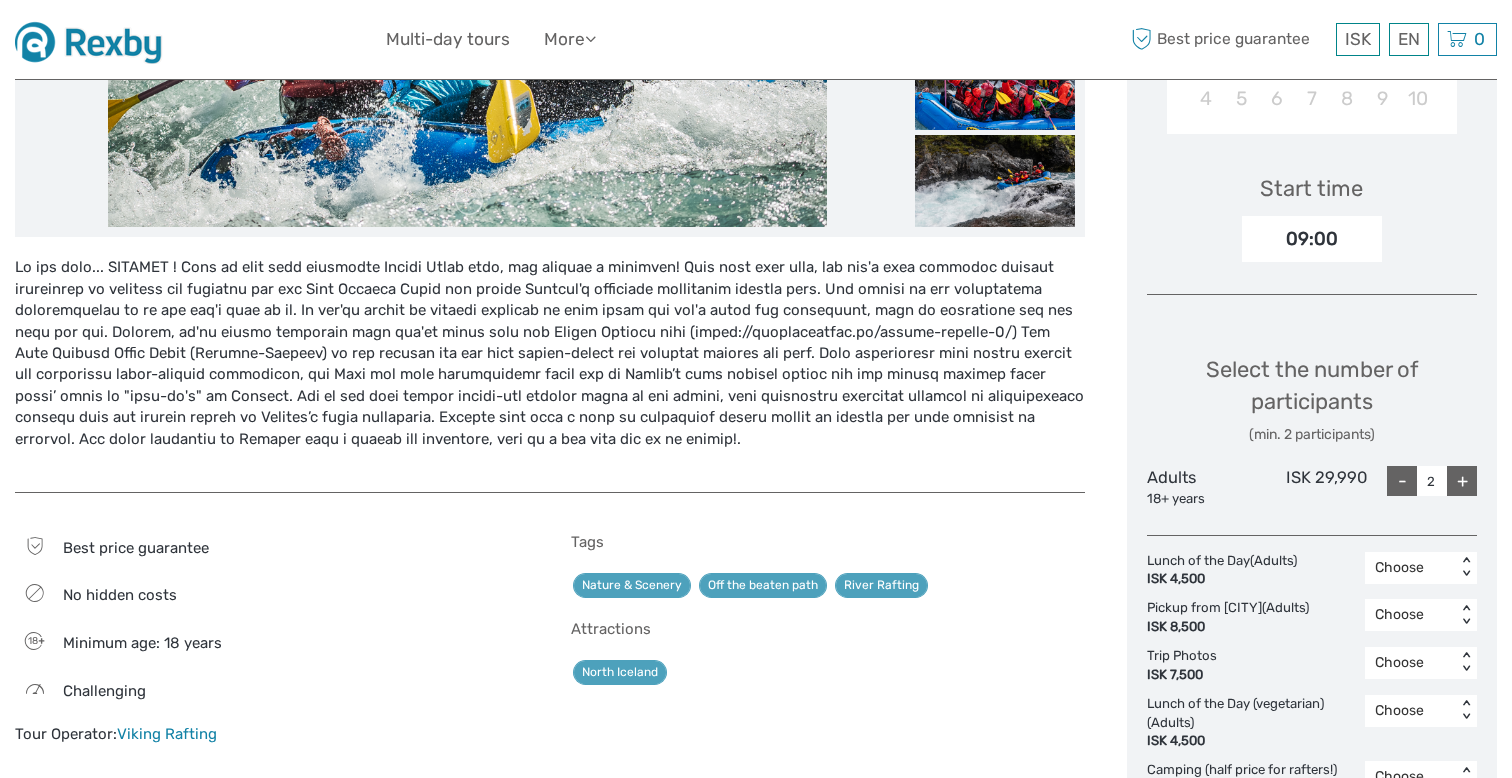 click on "< >" at bounding box center (1466, 567) 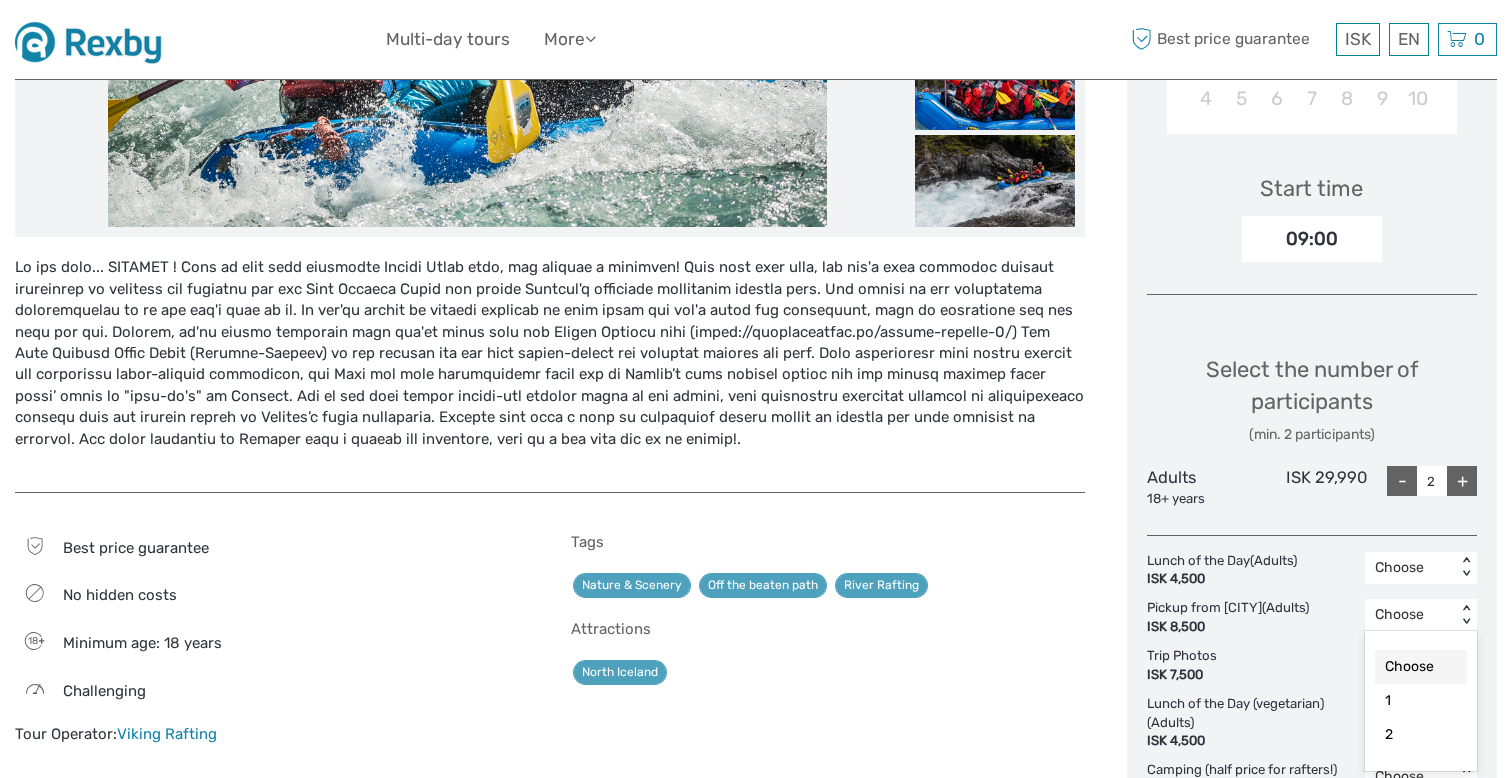 click on "< >" at bounding box center [1466, 615] 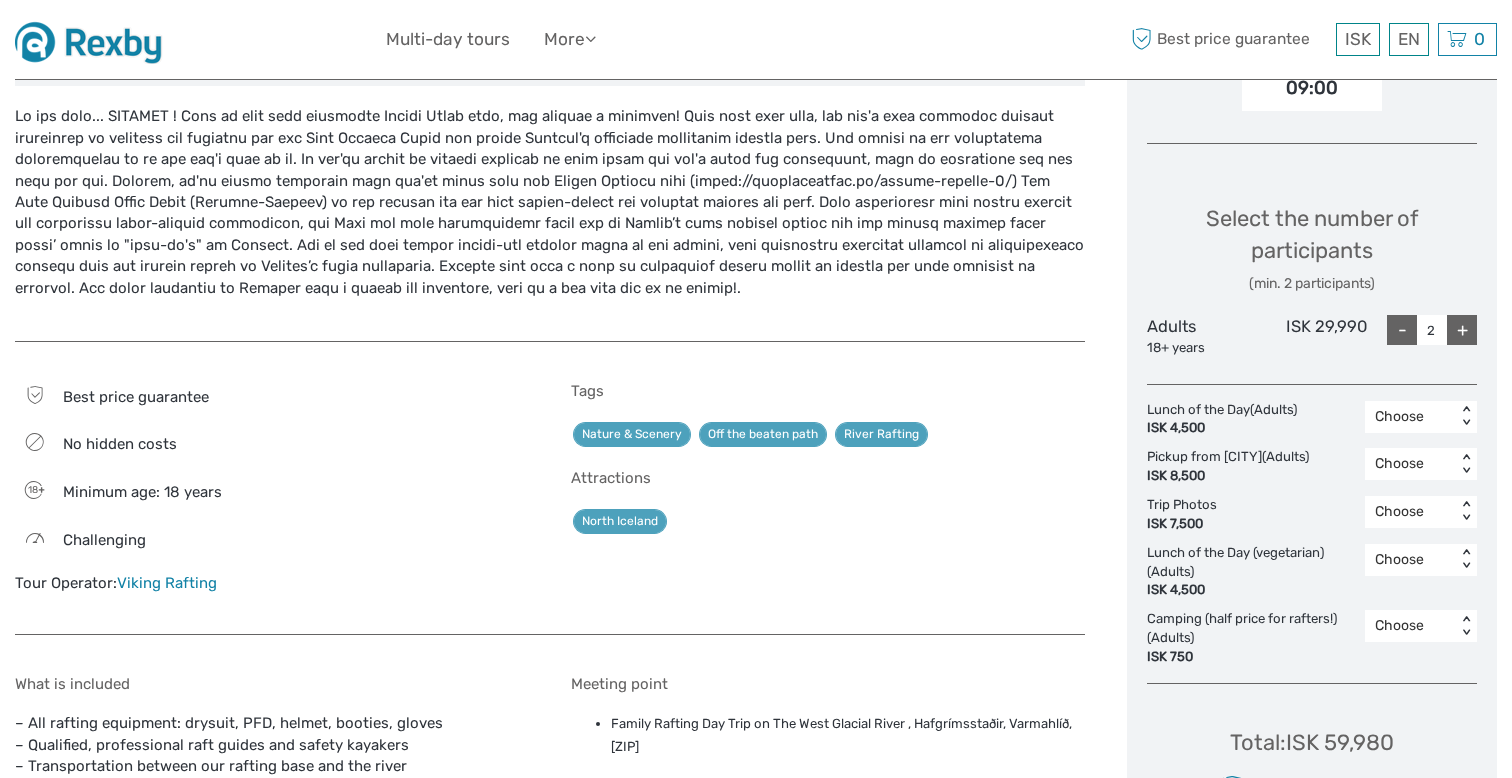 scroll, scrollTop: 747, scrollLeft: 0, axis: vertical 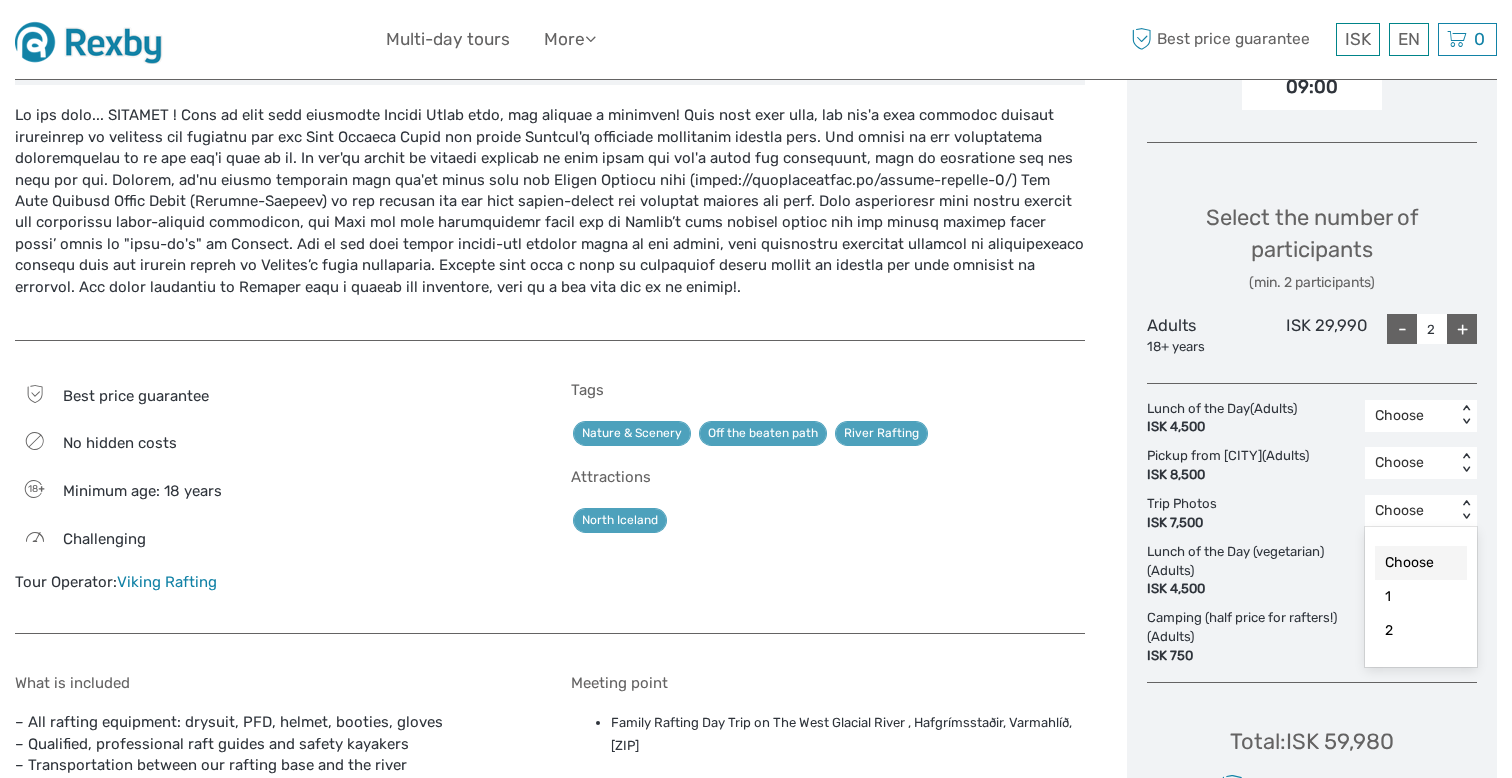 click on "Choose < >" at bounding box center (1421, 511) 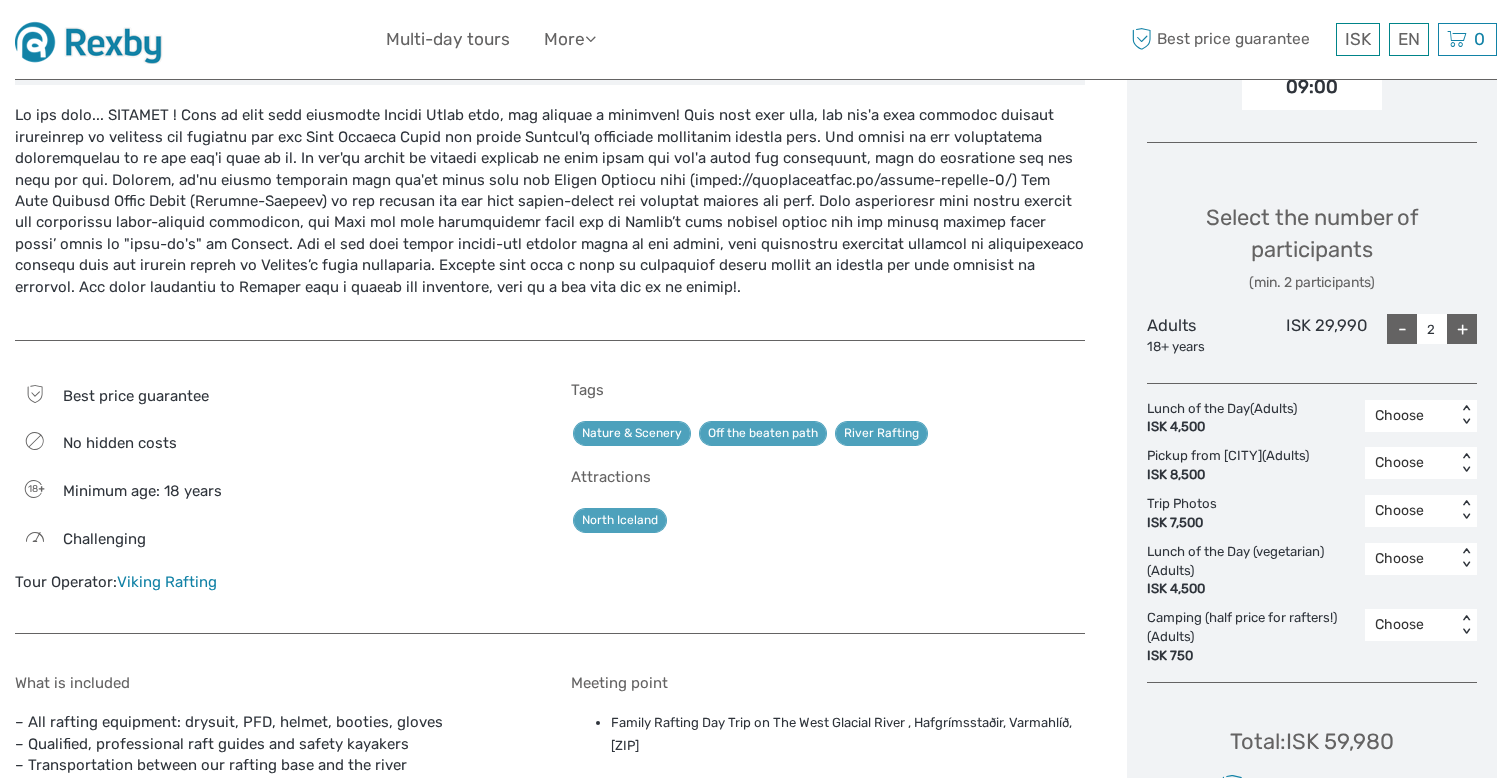 click on "Choose < >" at bounding box center (1421, 511) 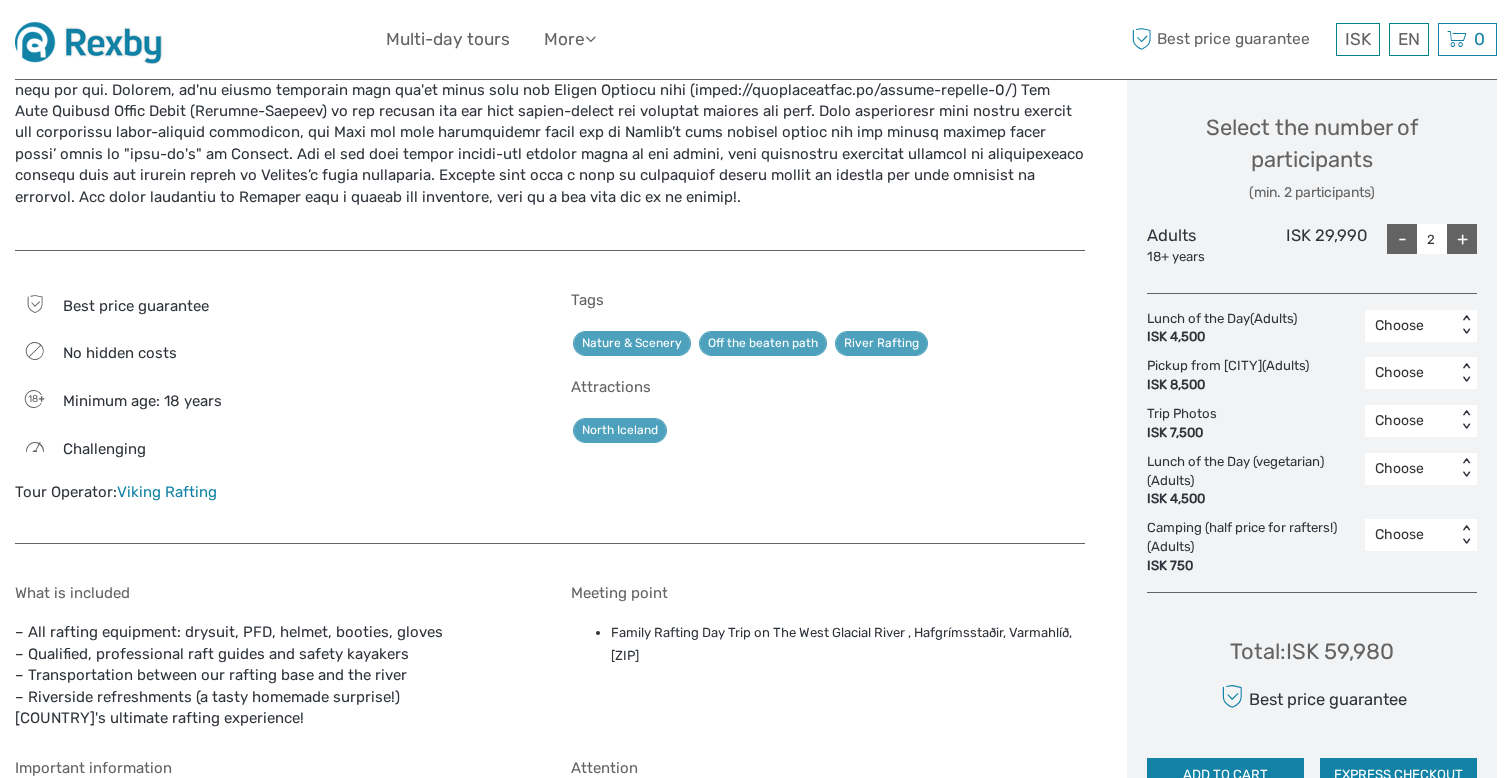 scroll, scrollTop: 838, scrollLeft: 0, axis: vertical 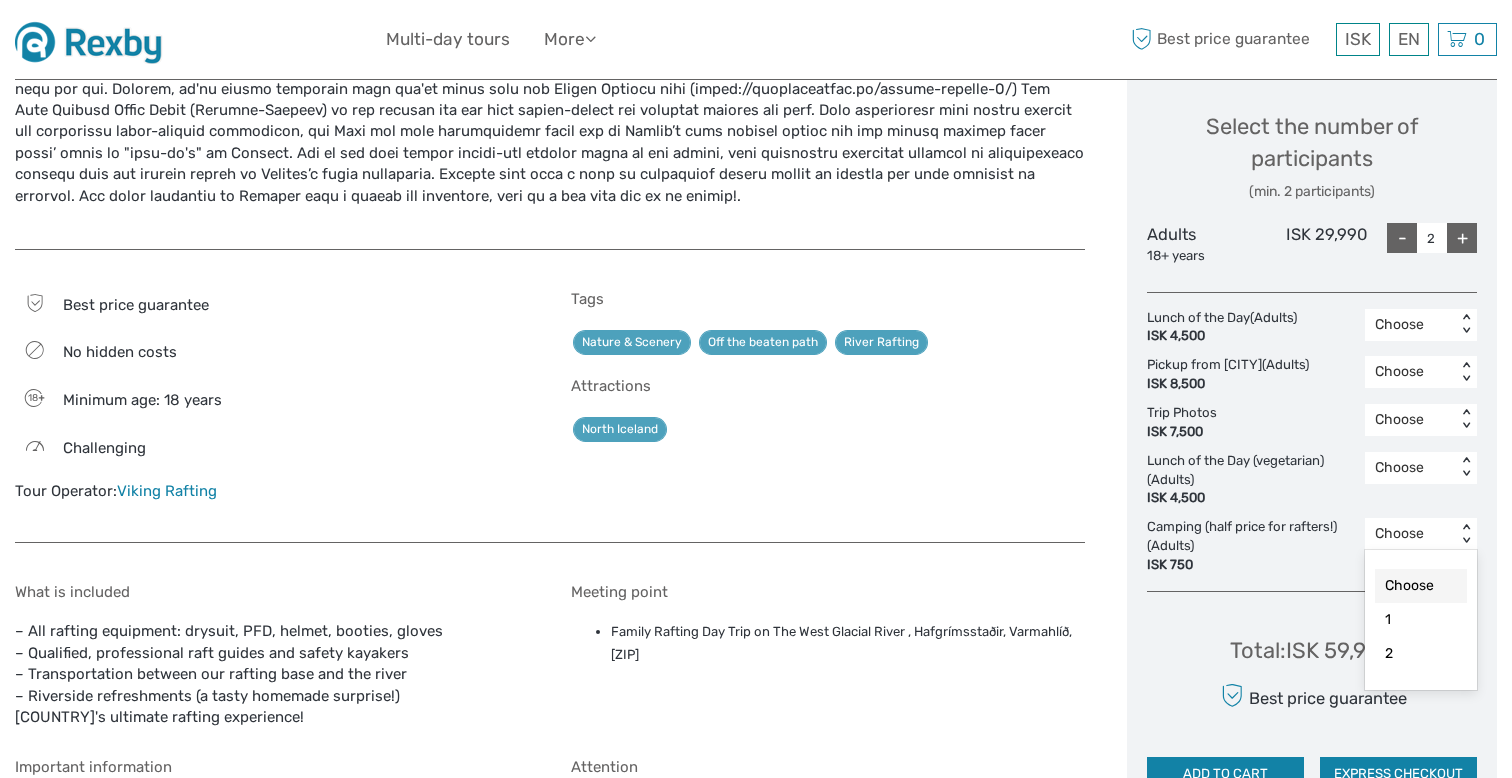 click on "Choose < >" at bounding box center [1421, 534] 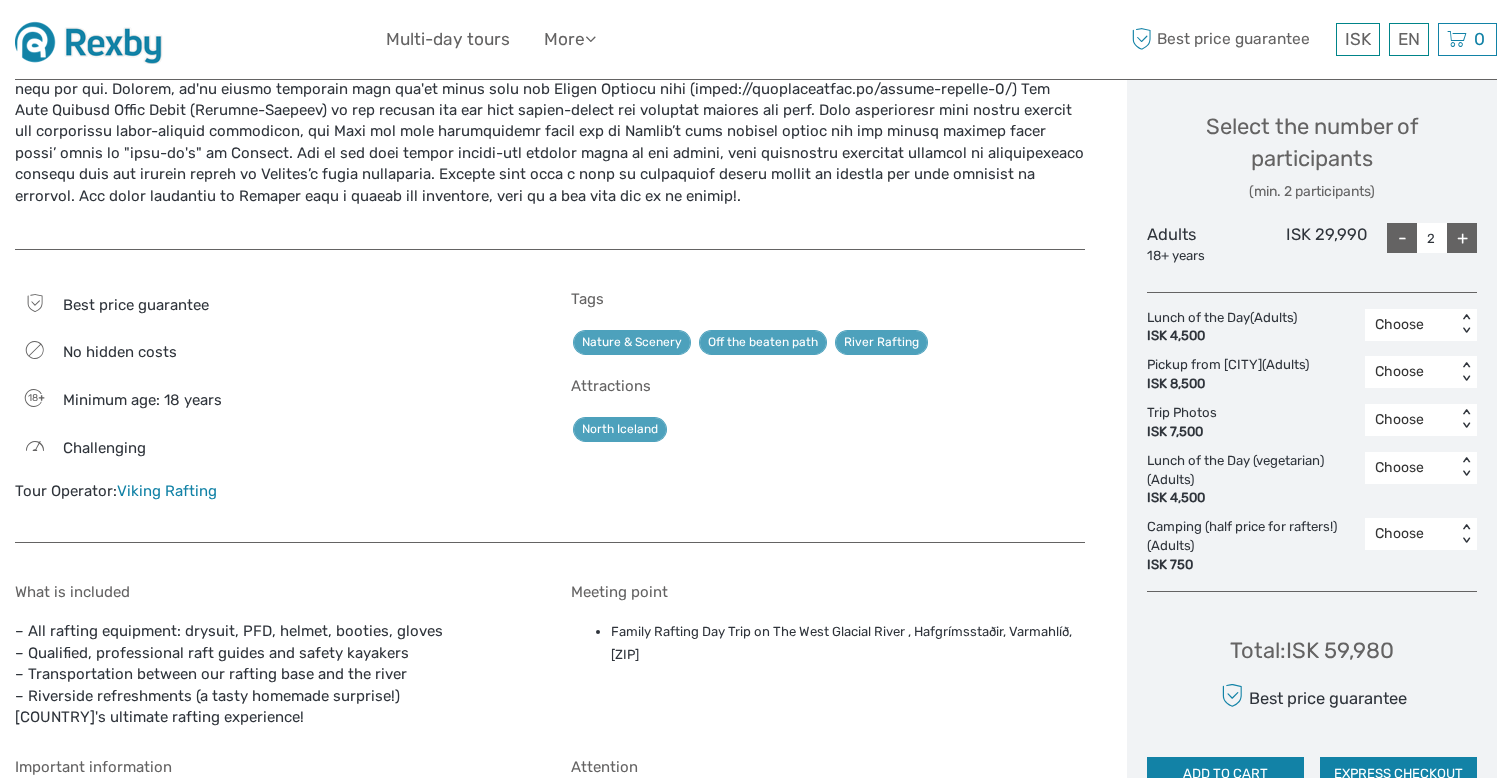 click on "Choose < >" at bounding box center [1421, 534] 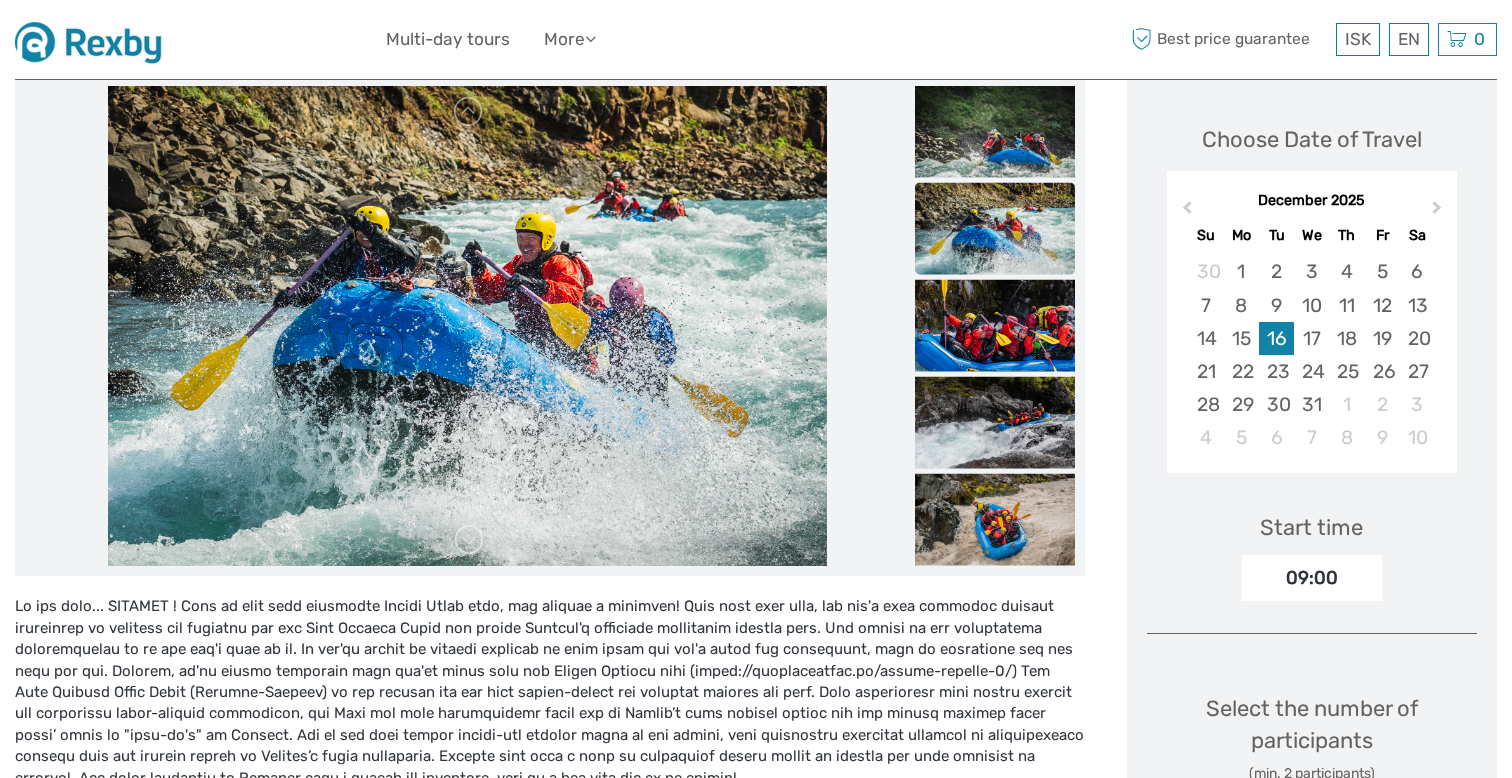 scroll, scrollTop: 0, scrollLeft: 0, axis: both 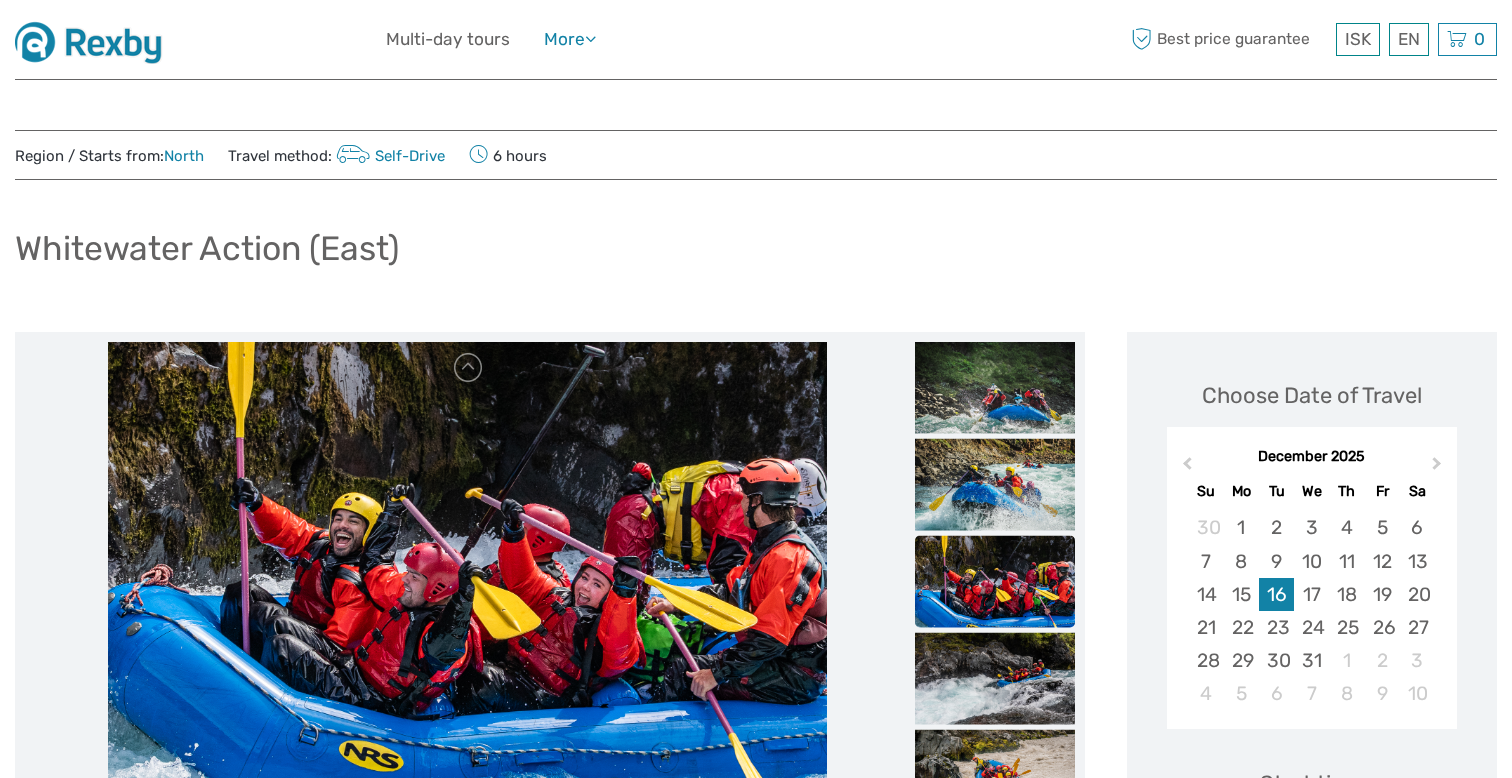 click on "More" at bounding box center (570, 39) 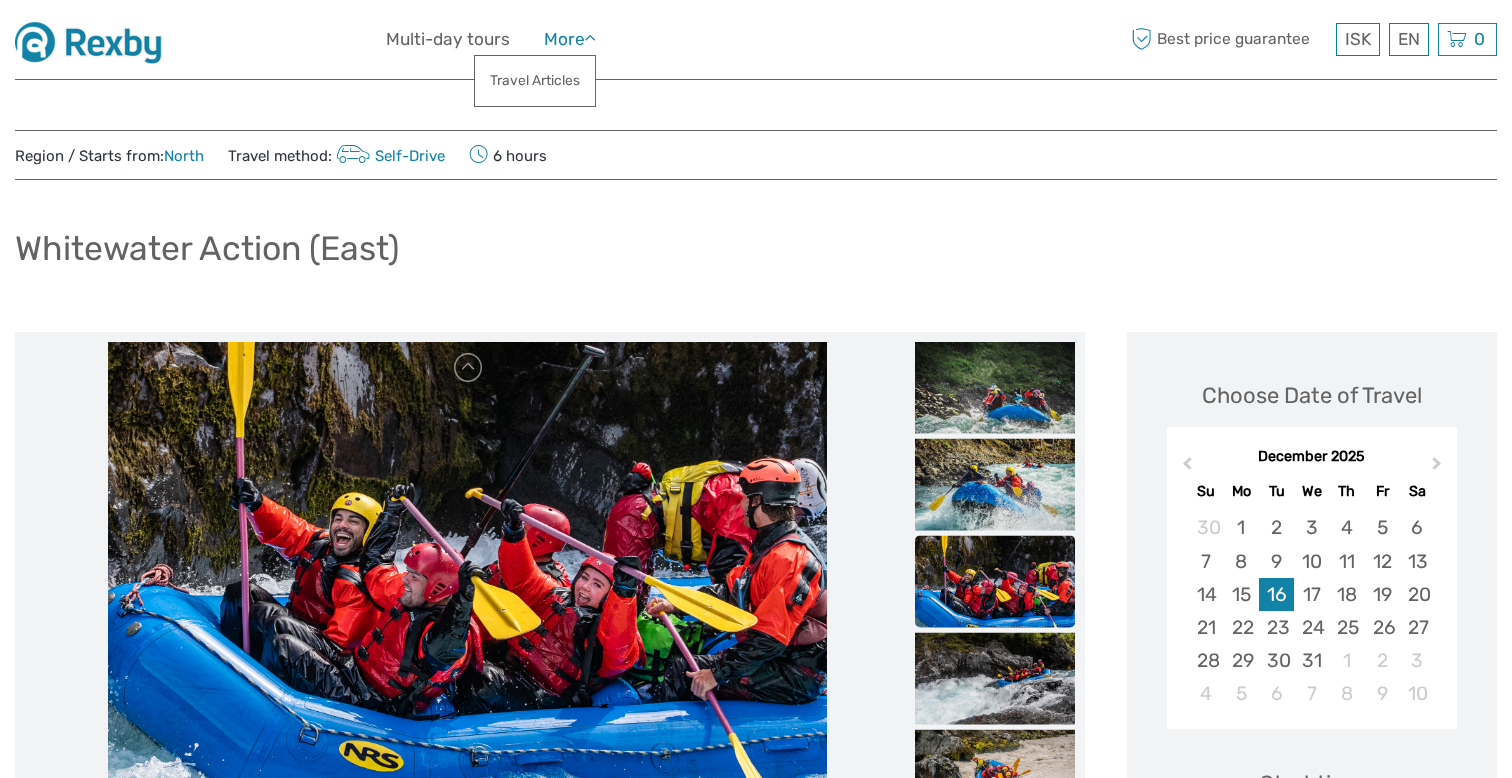 click on "More" at bounding box center [570, 39] 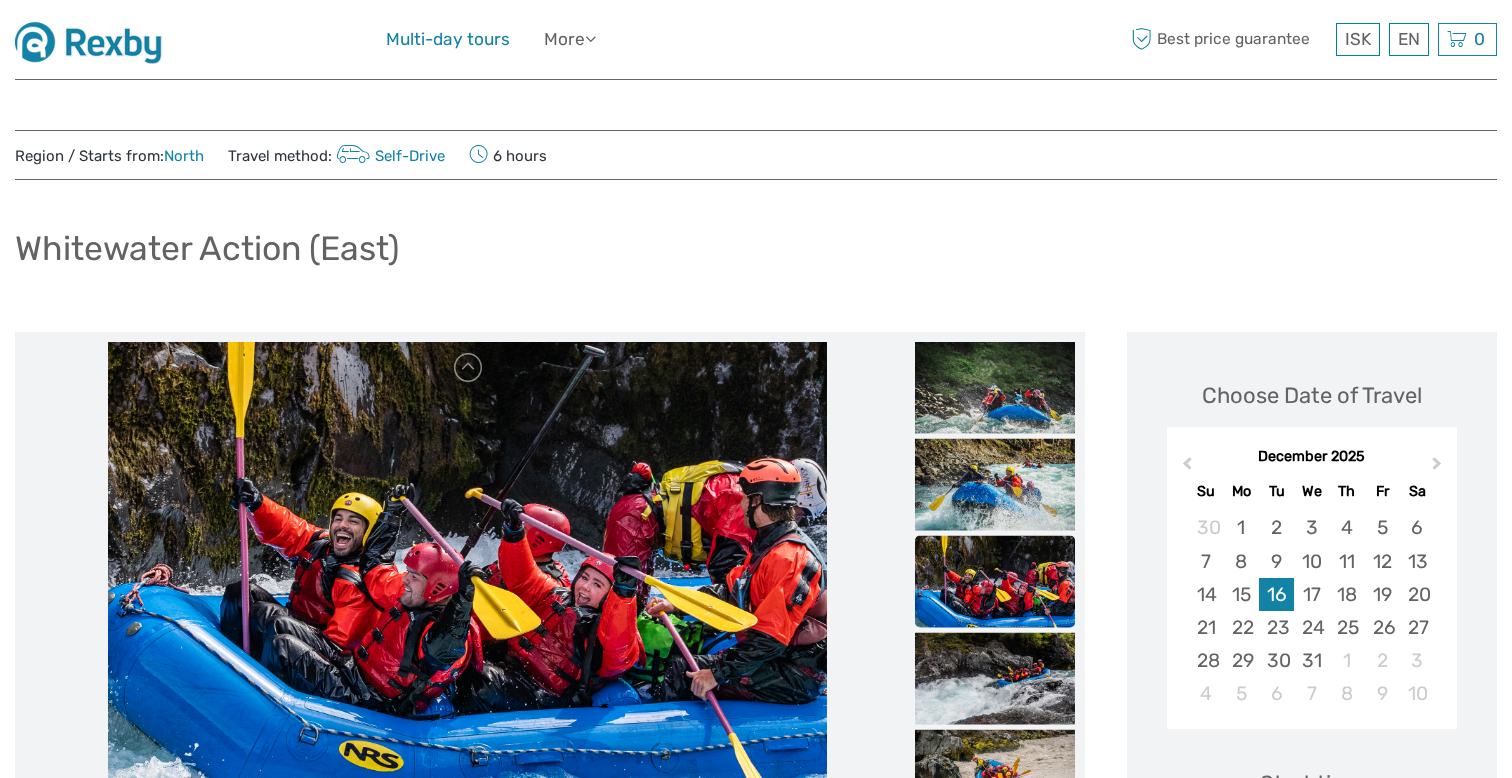 click on "Multi-day tours" at bounding box center [448, 39] 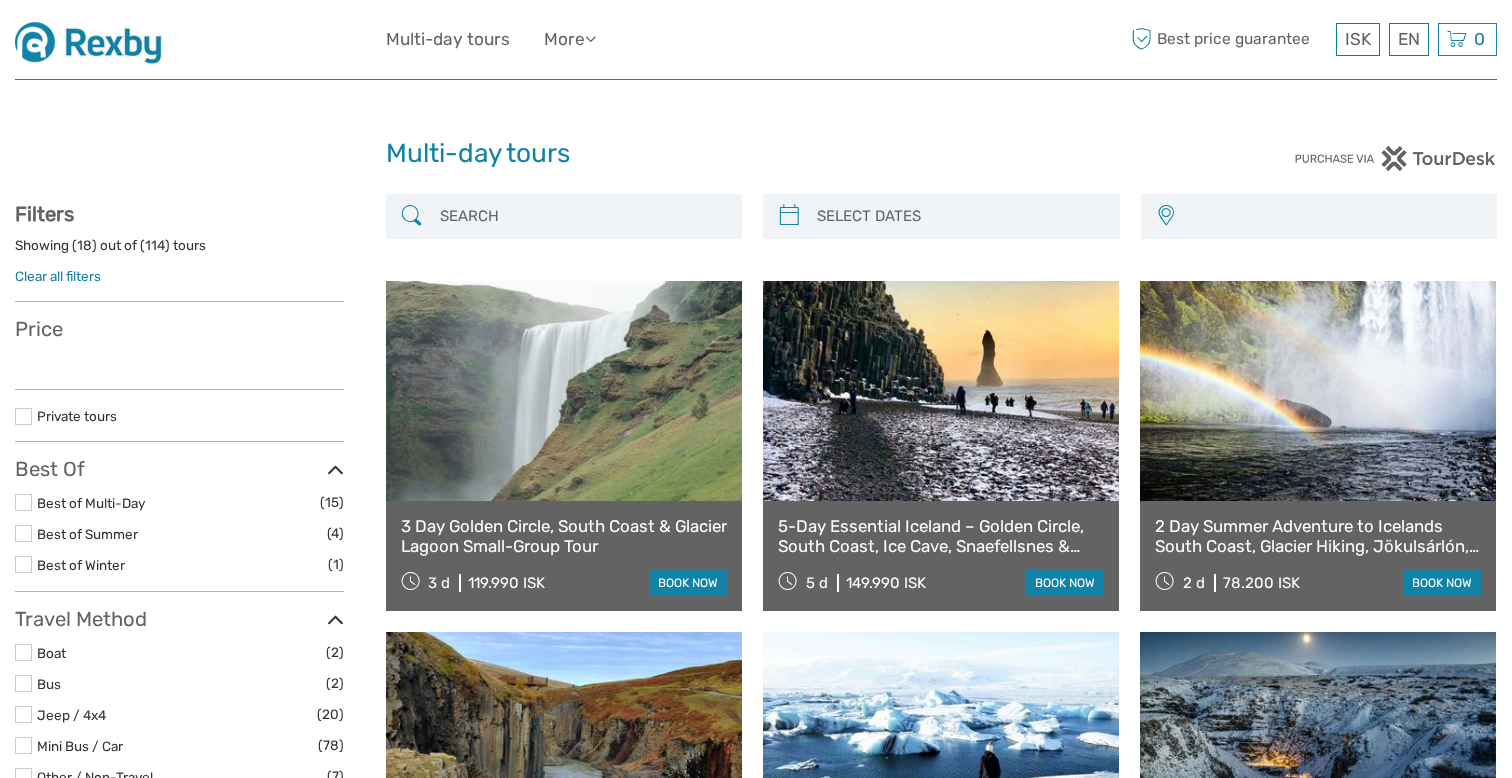 scroll, scrollTop: 0, scrollLeft: 0, axis: both 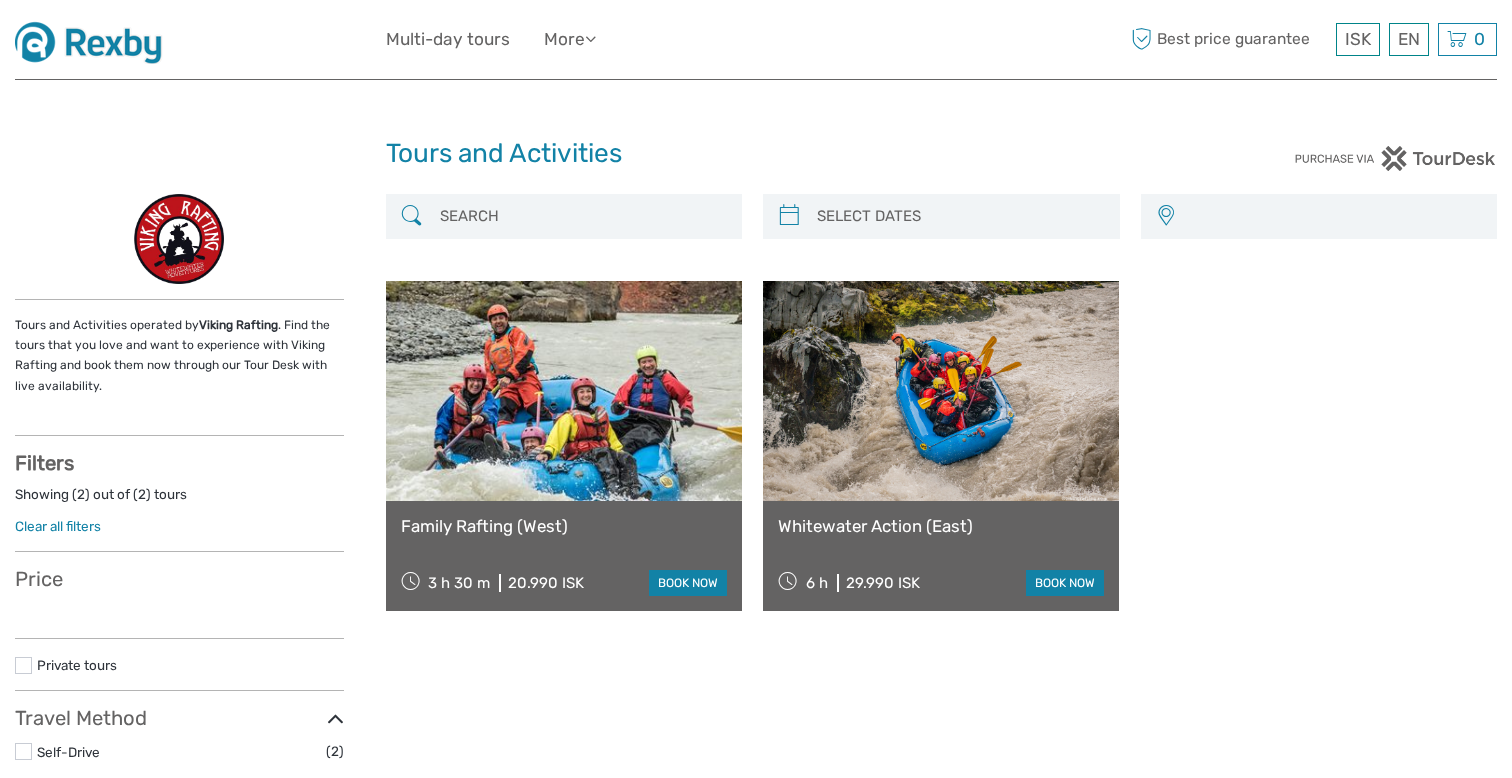select 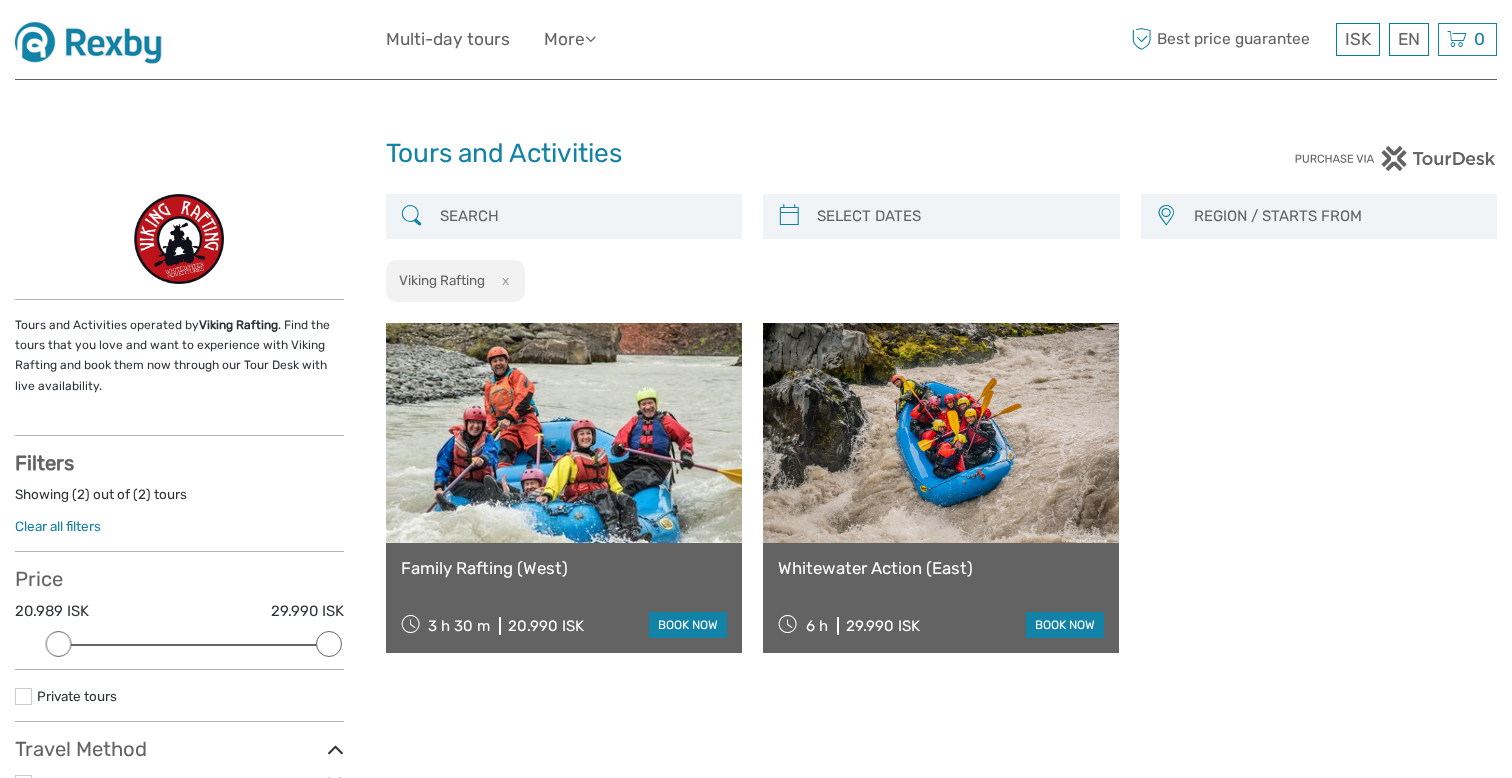 scroll, scrollTop: 0, scrollLeft: 0, axis: both 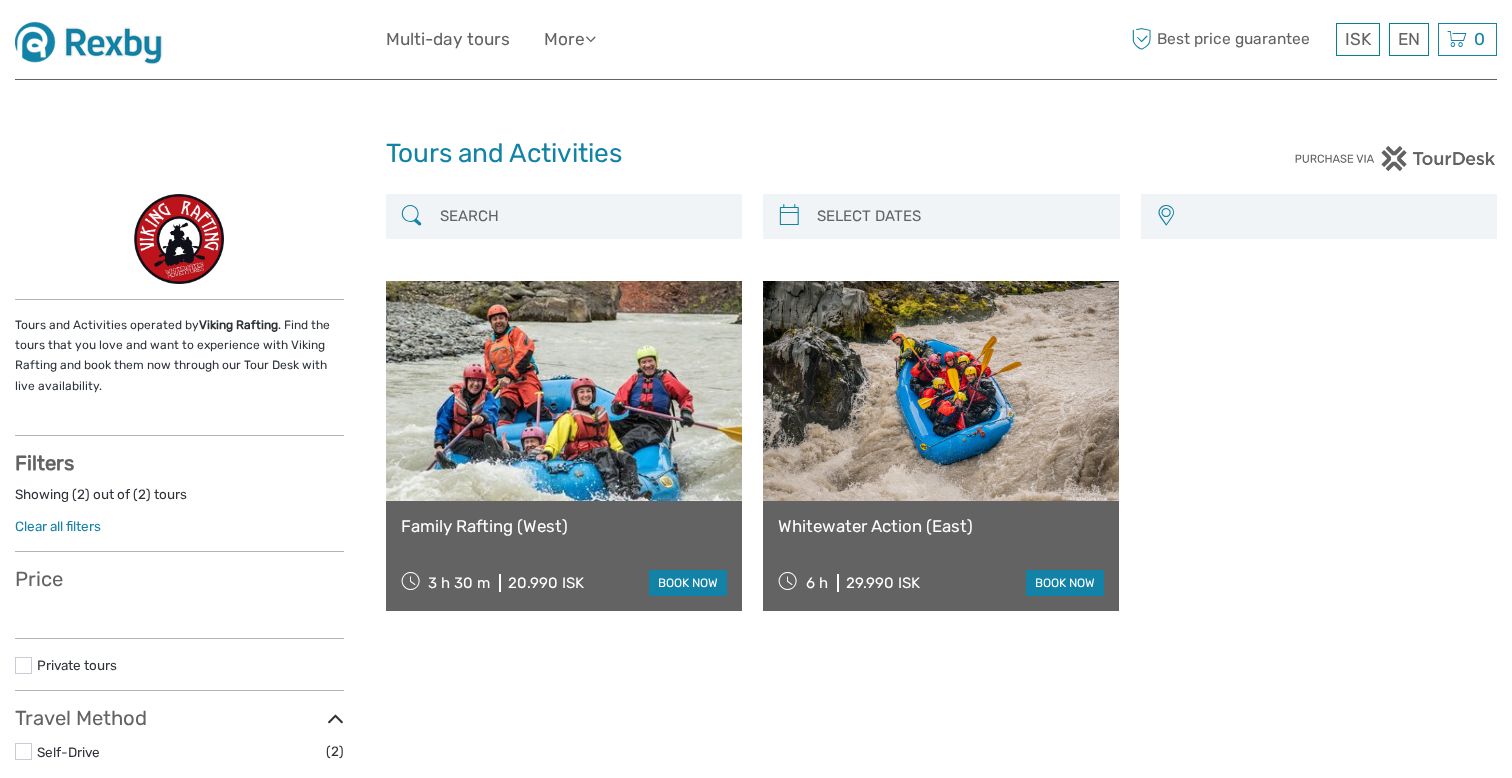 select 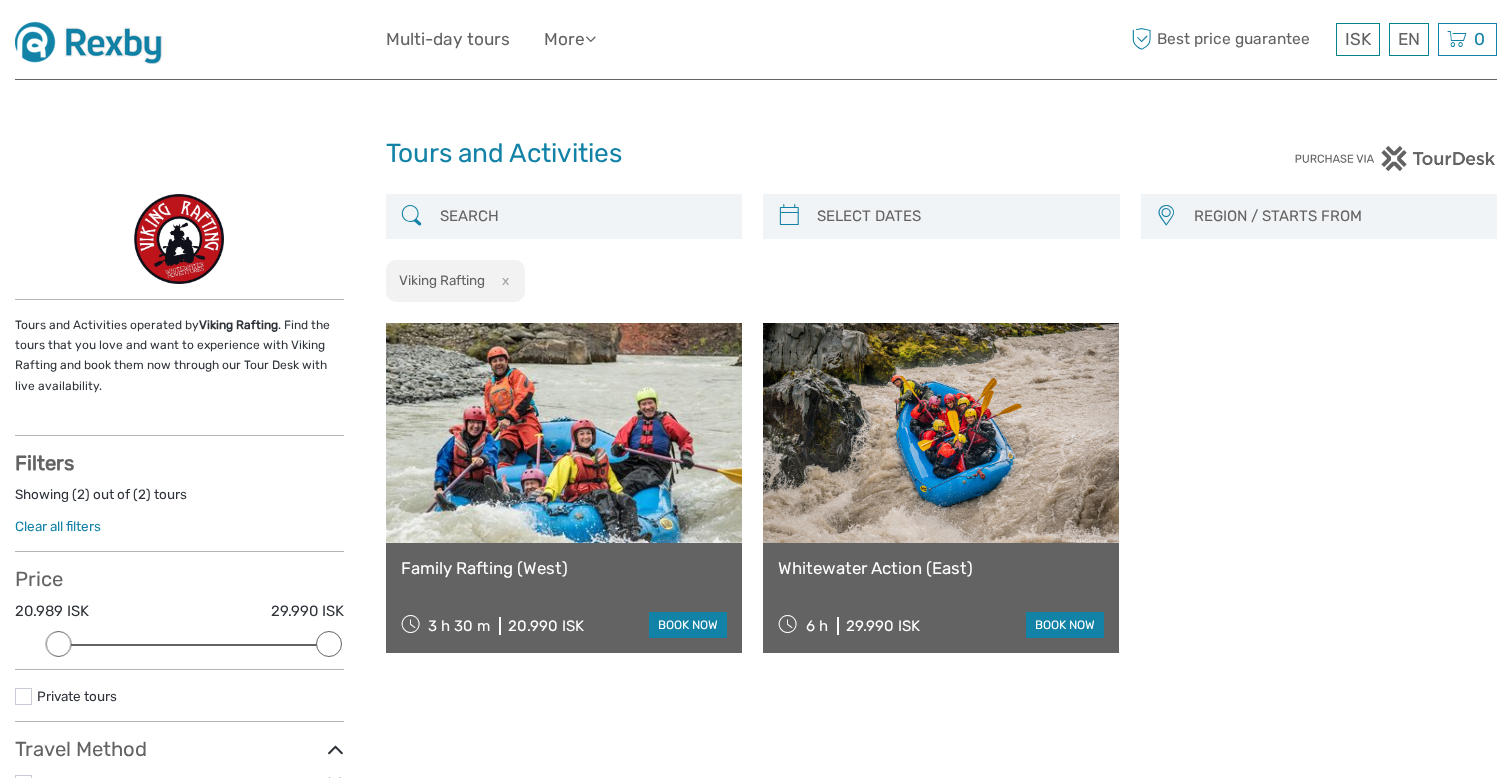scroll, scrollTop: 0, scrollLeft: 0, axis: both 